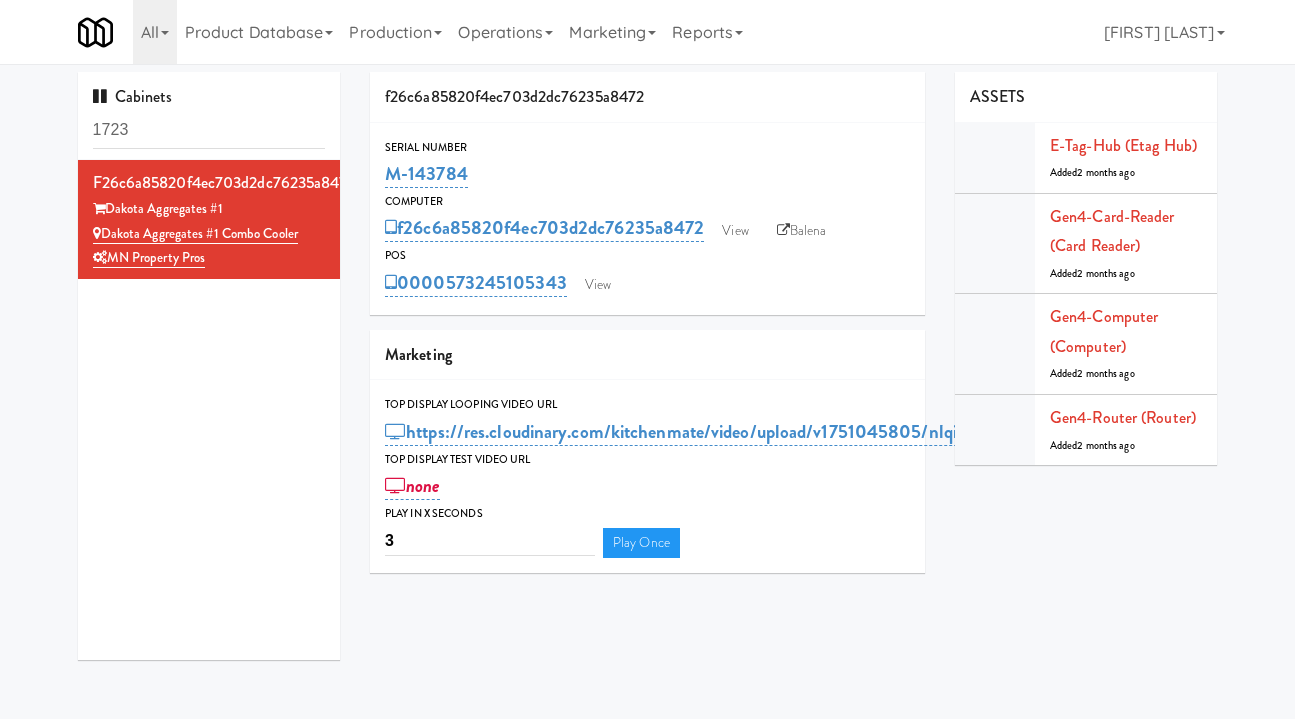 scroll, scrollTop: 0, scrollLeft: 0, axis: both 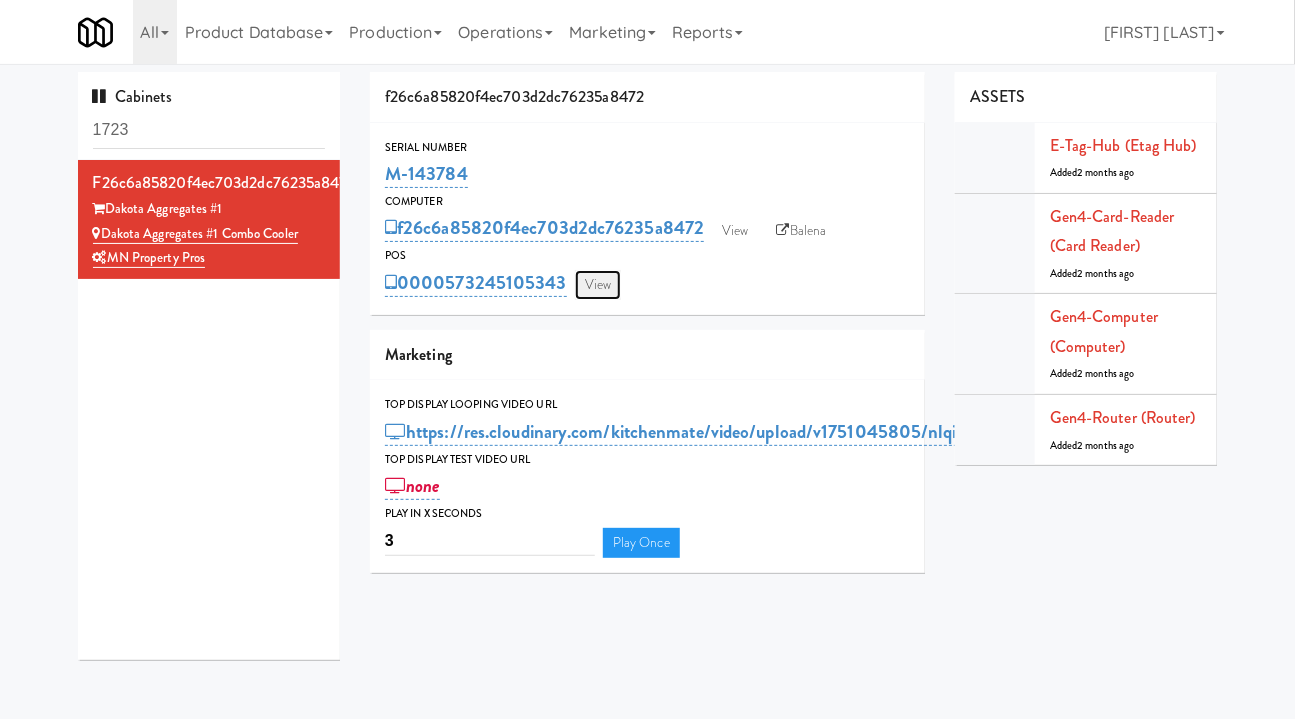 click on "View" at bounding box center [598, 285] 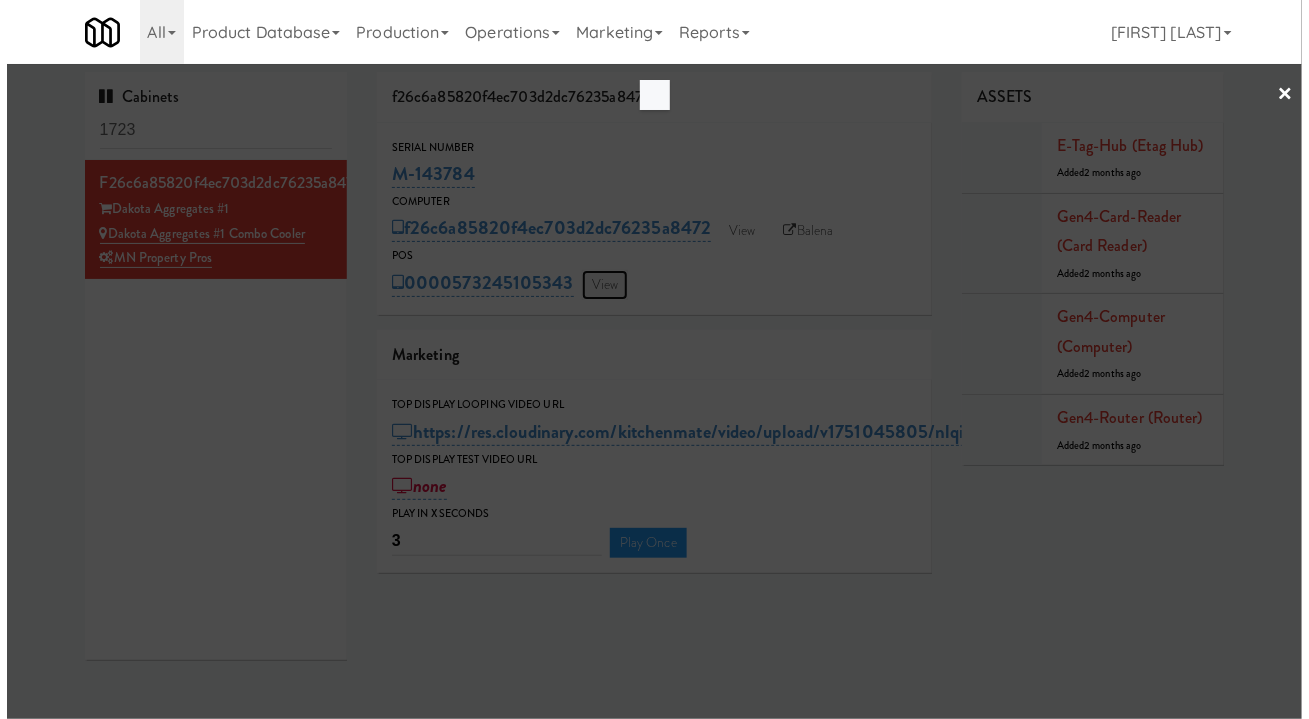 scroll, scrollTop: 0, scrollLeft: 0, axis: both 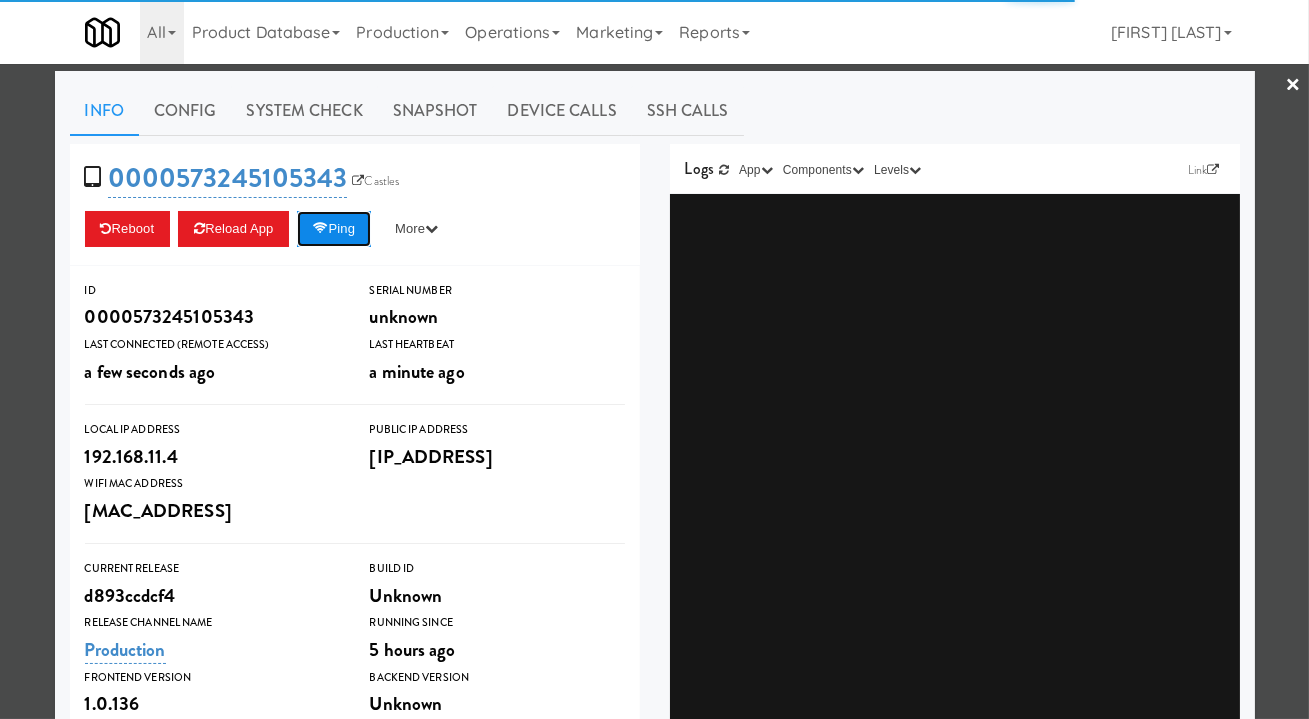 click on "Ping" at bounding box center [334, 229] 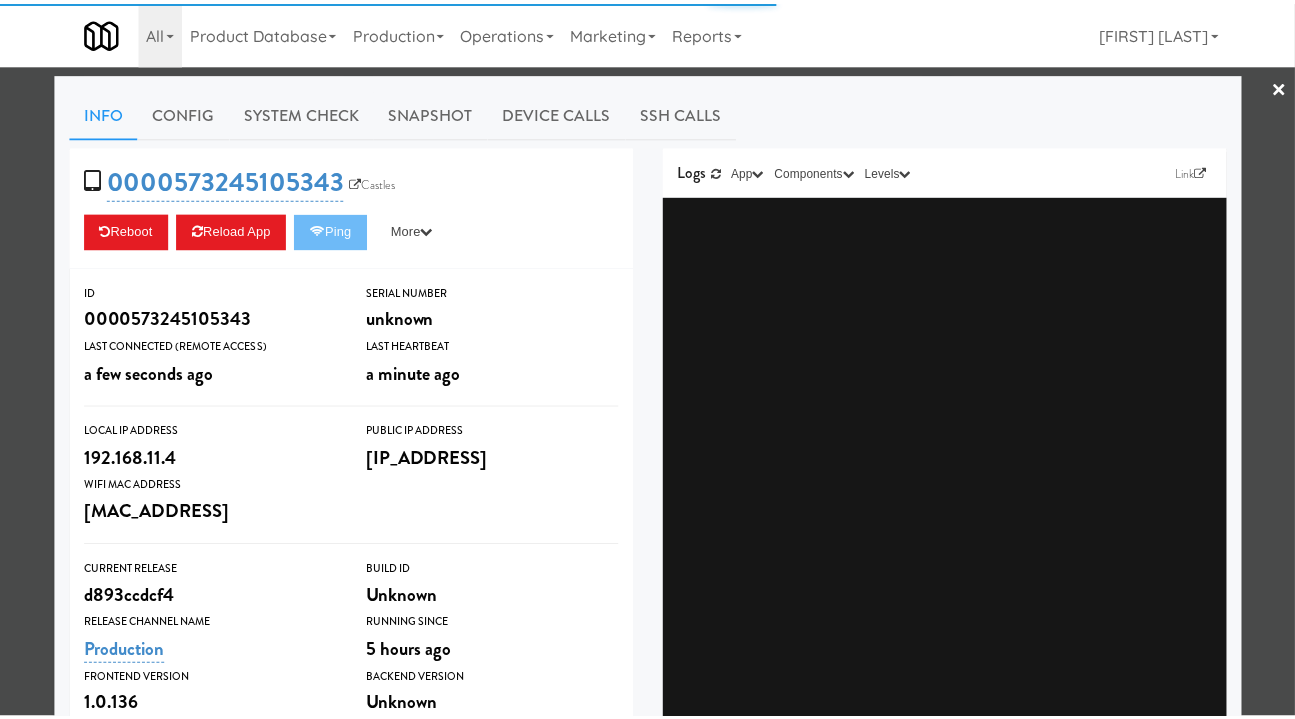 scroll, scrollTop: 7, scrollLeft: 0, axis: vertical 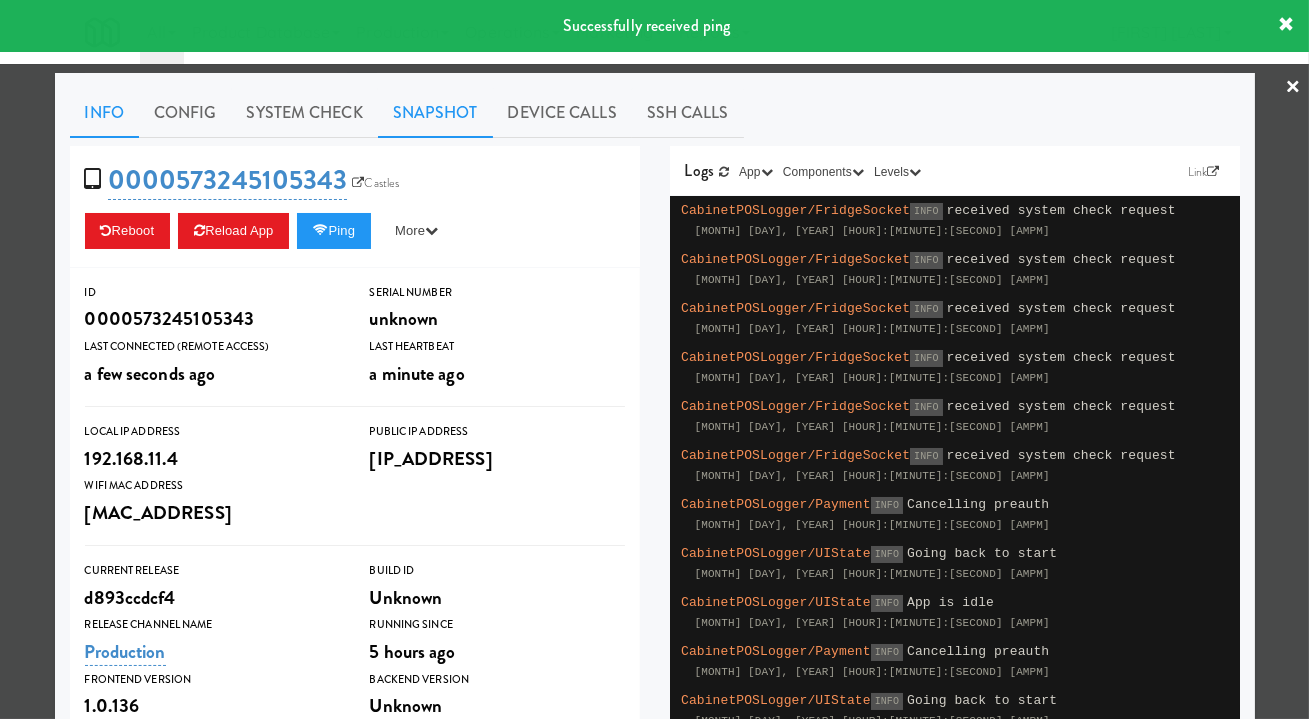 click on "Snapshot" at bounding box center [435, 113] 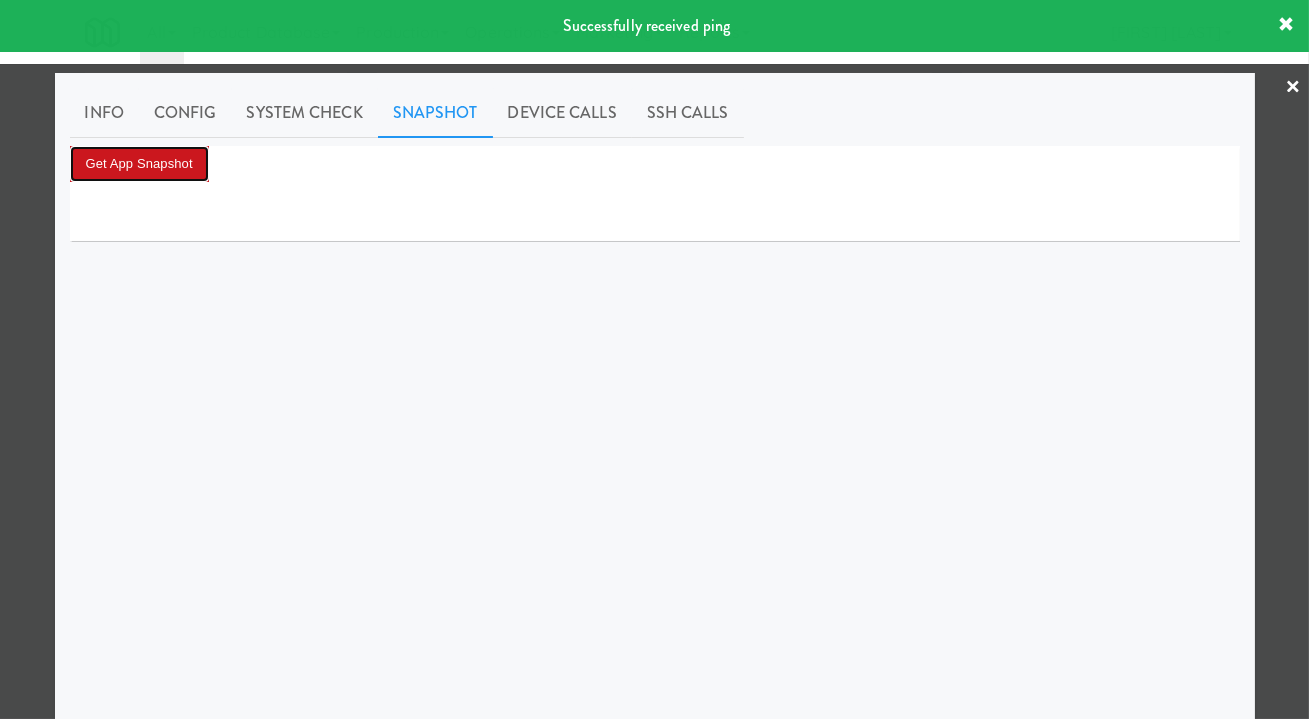 click on "Get App Snapshot" at bounding box center [139, 164] 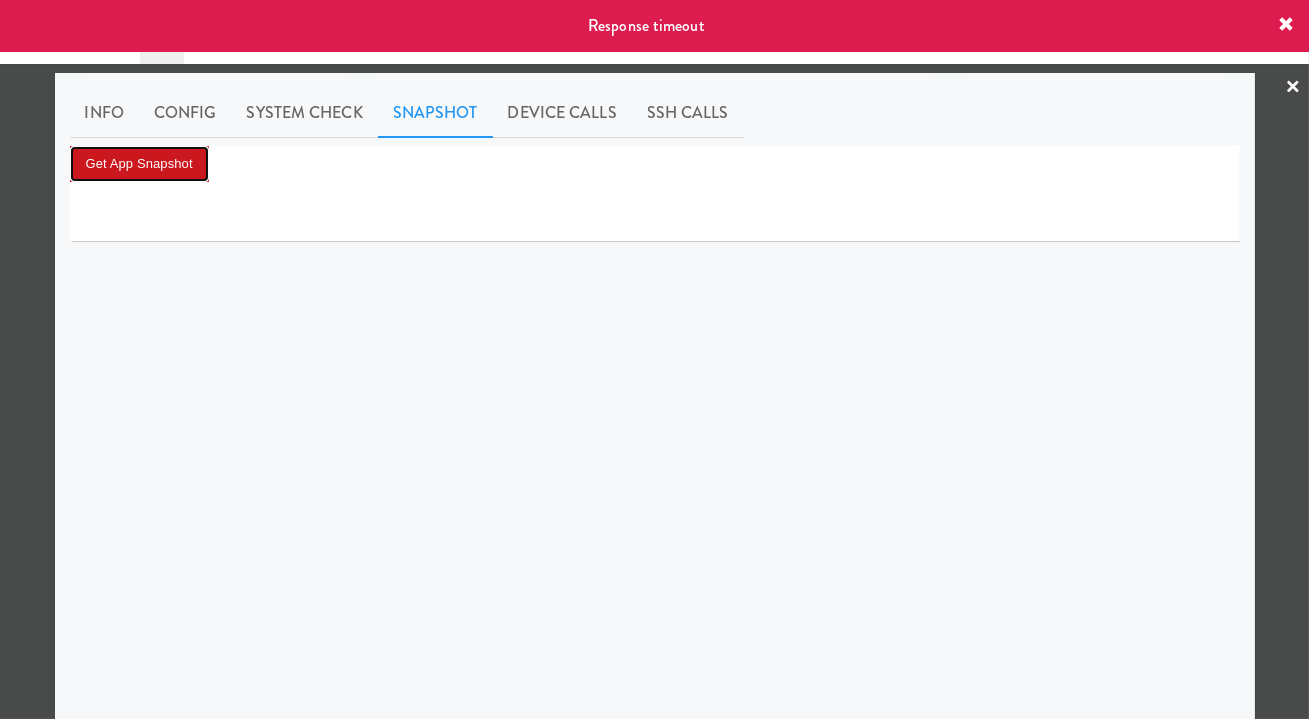 click on "Get App Snapshot" at bounding box center [139, 164] 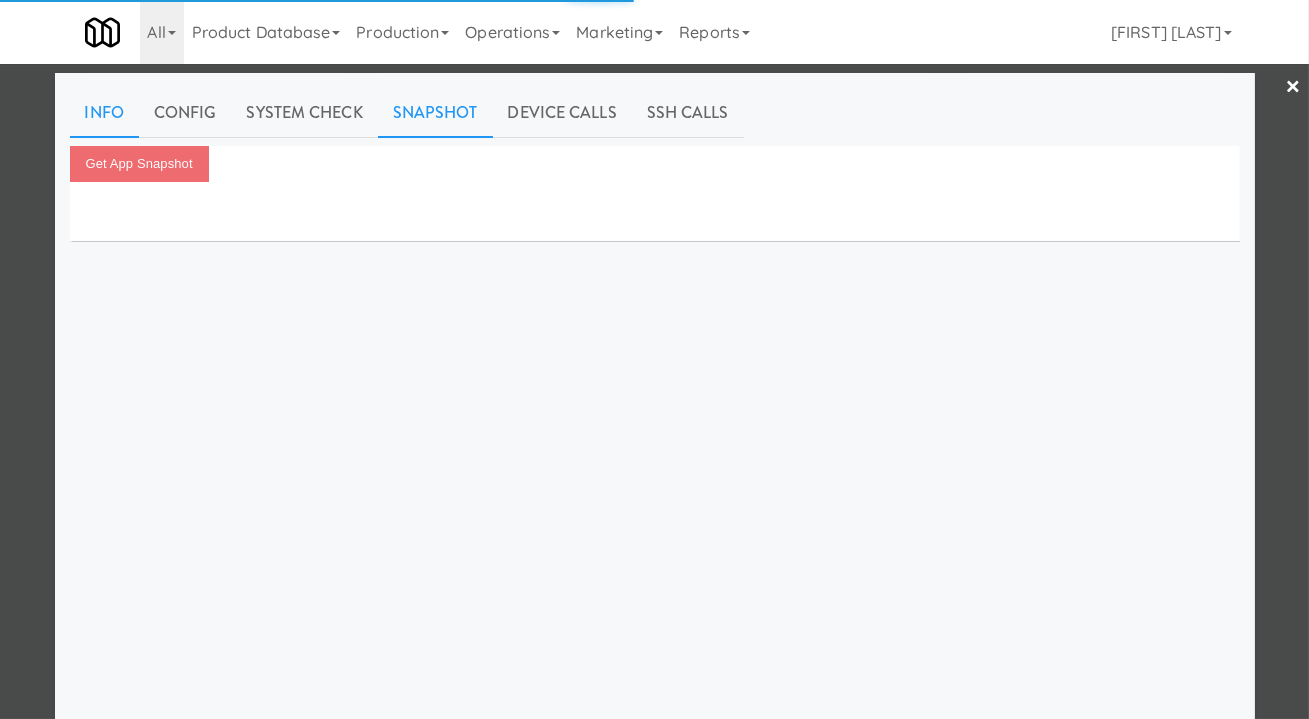 click on "Info" at bounding box center (104, 113) 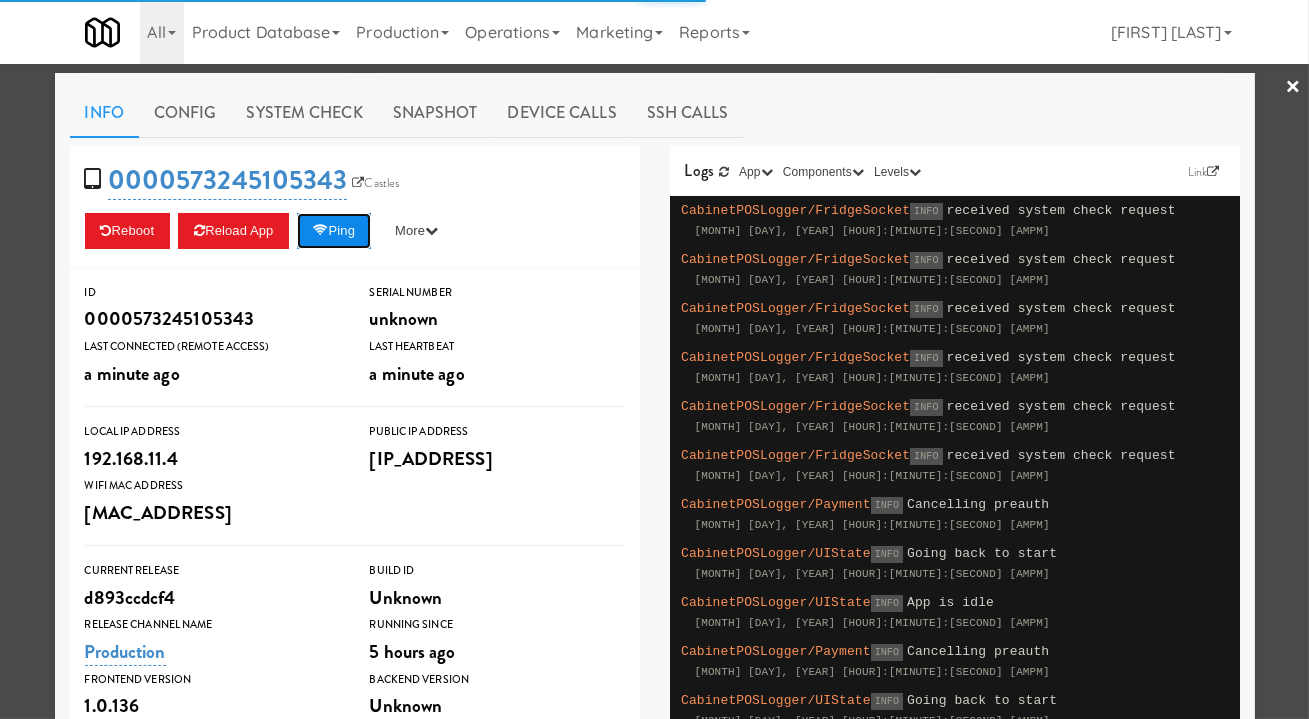 click on "Ping" at bounding box center (334, 231) 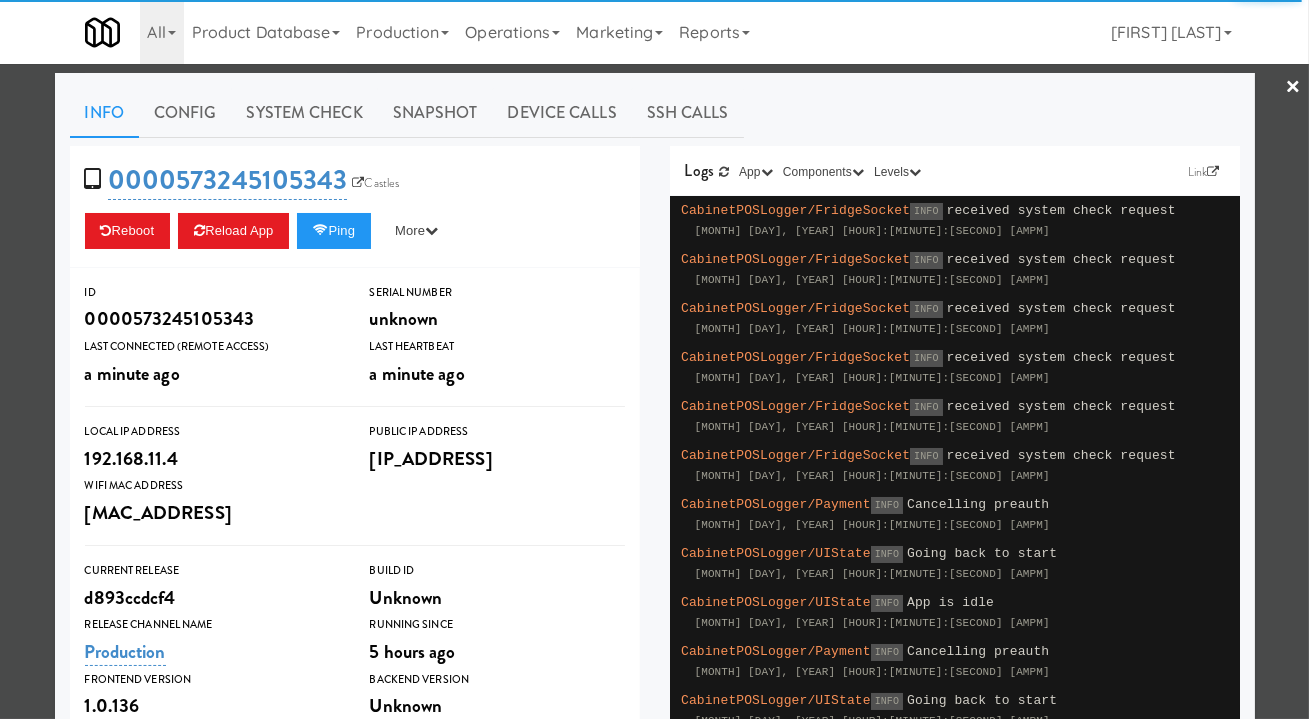 click at bounding box center (654, 359) 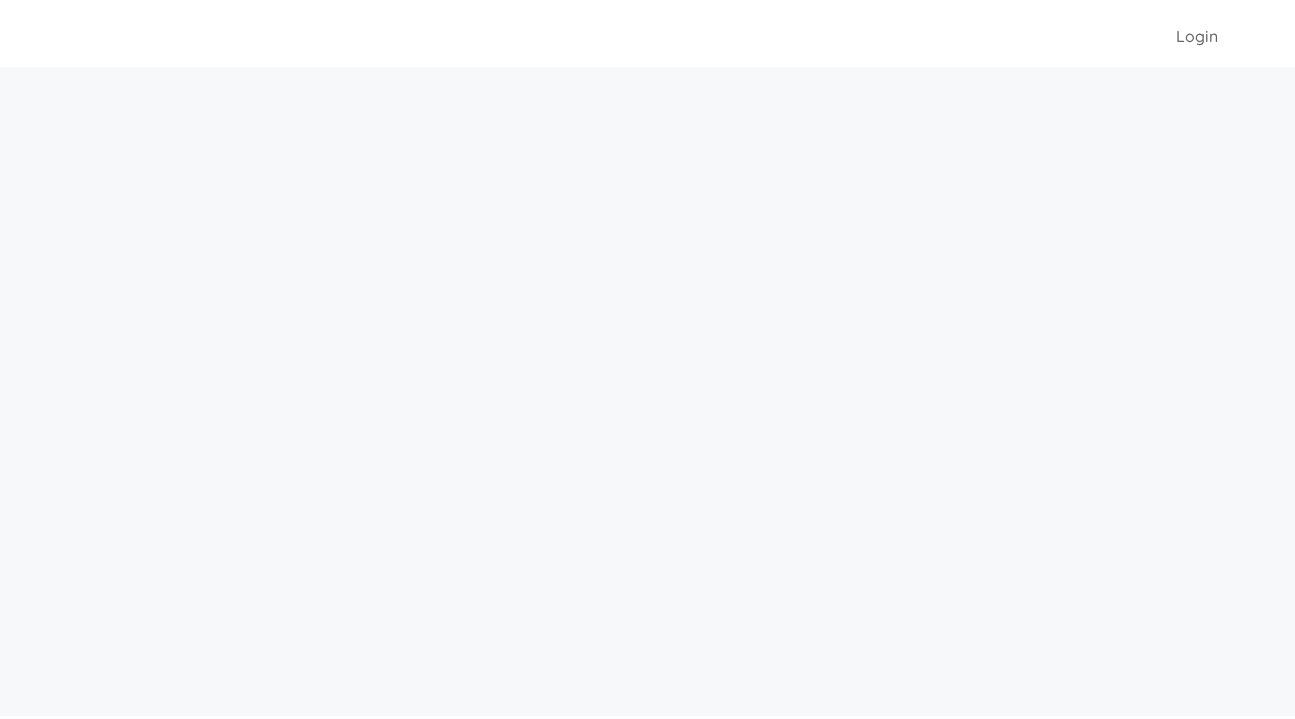 scroll, scrollTop: 0, scrollLeft: 0, axis: both 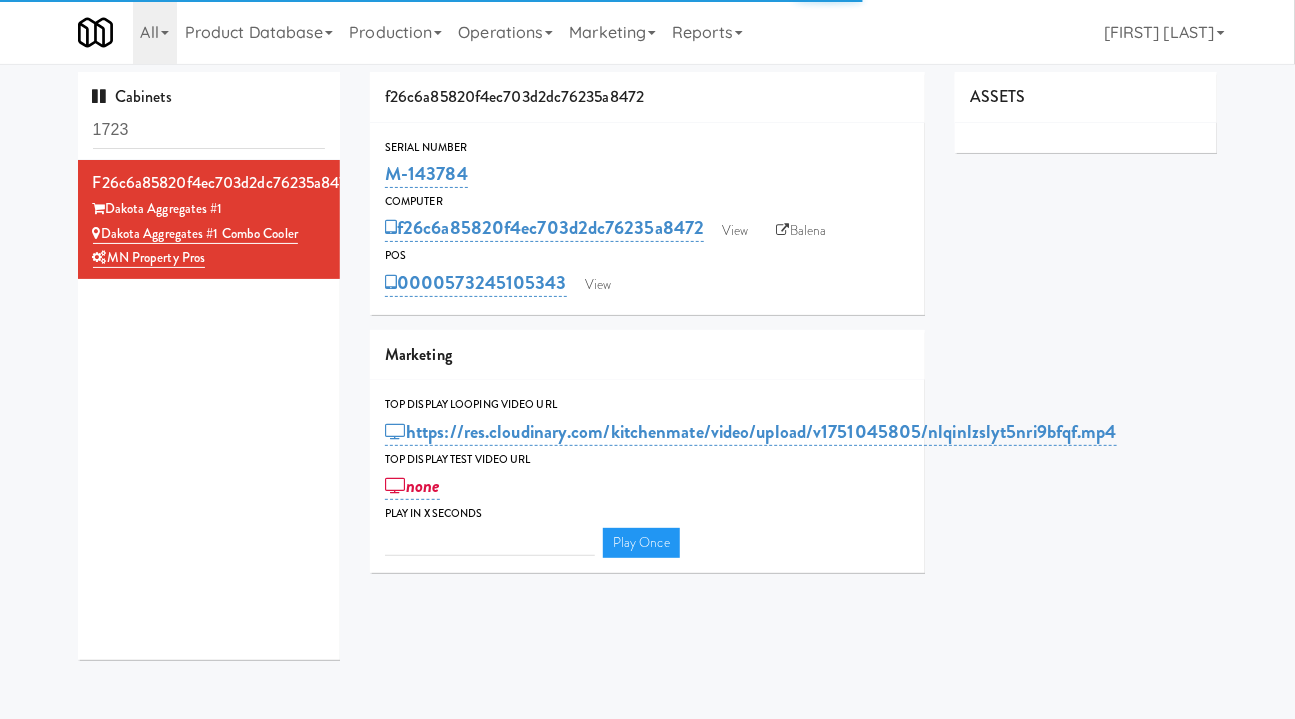 type on "3" 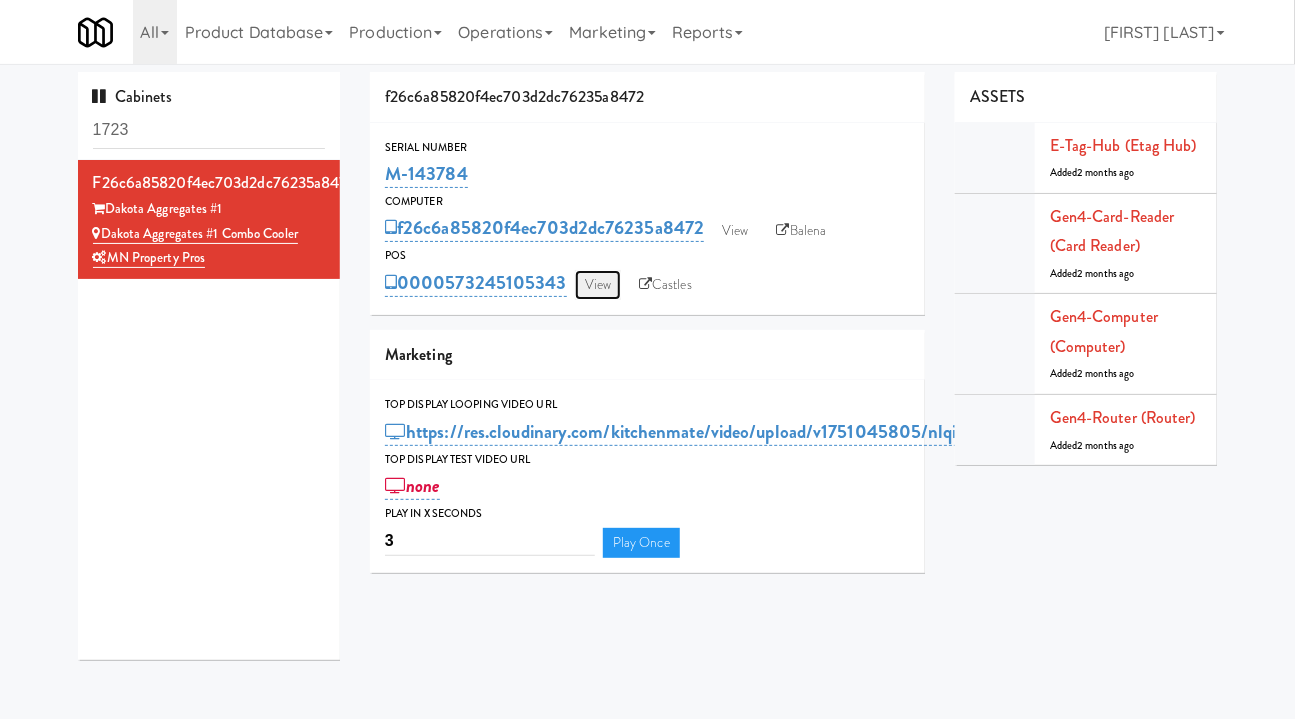click on "View" at bounding box center [598, 285] 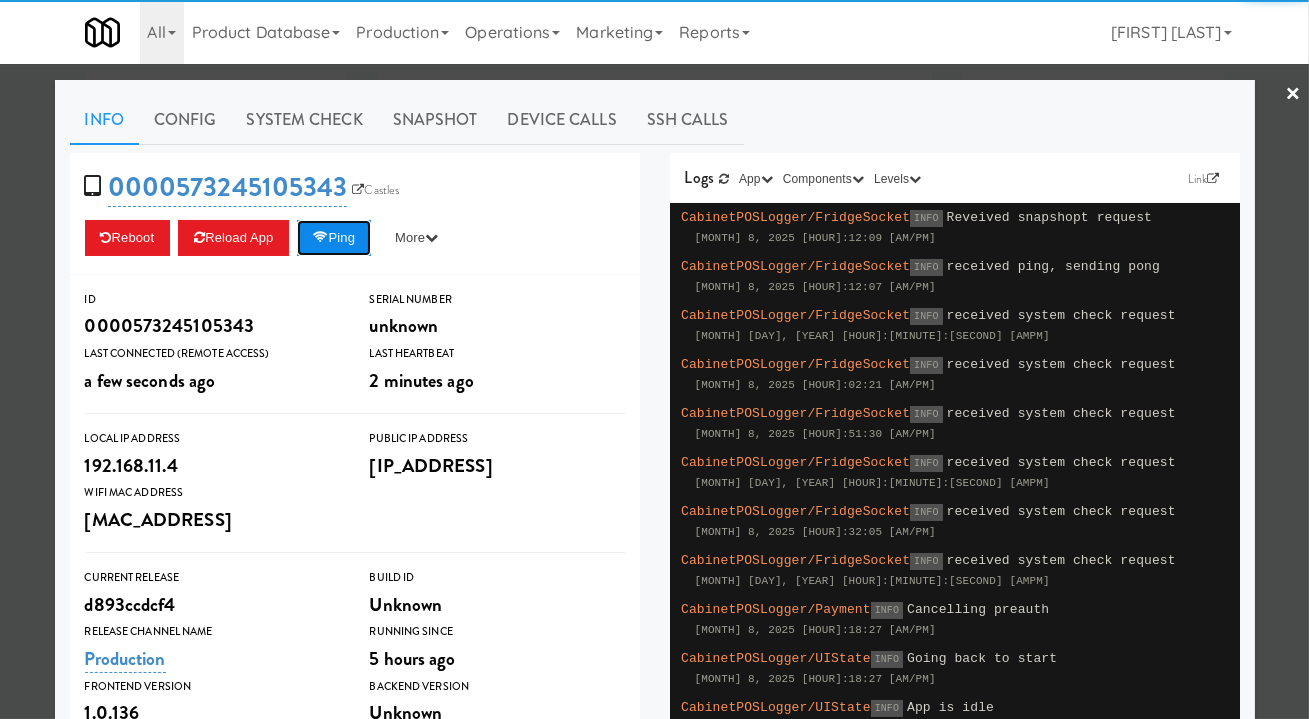 click on "Ping" at bounding box center [334, 238] 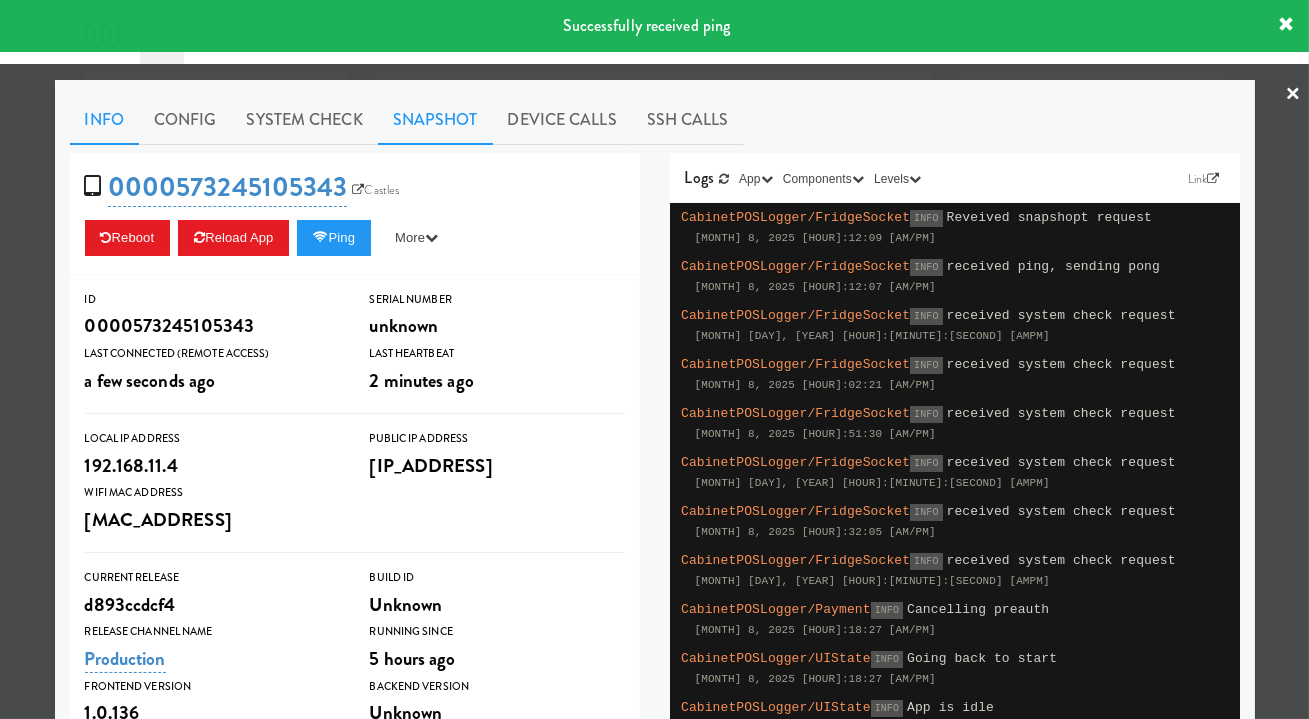 click on "Snapshot" at bounding box center (435, 120) 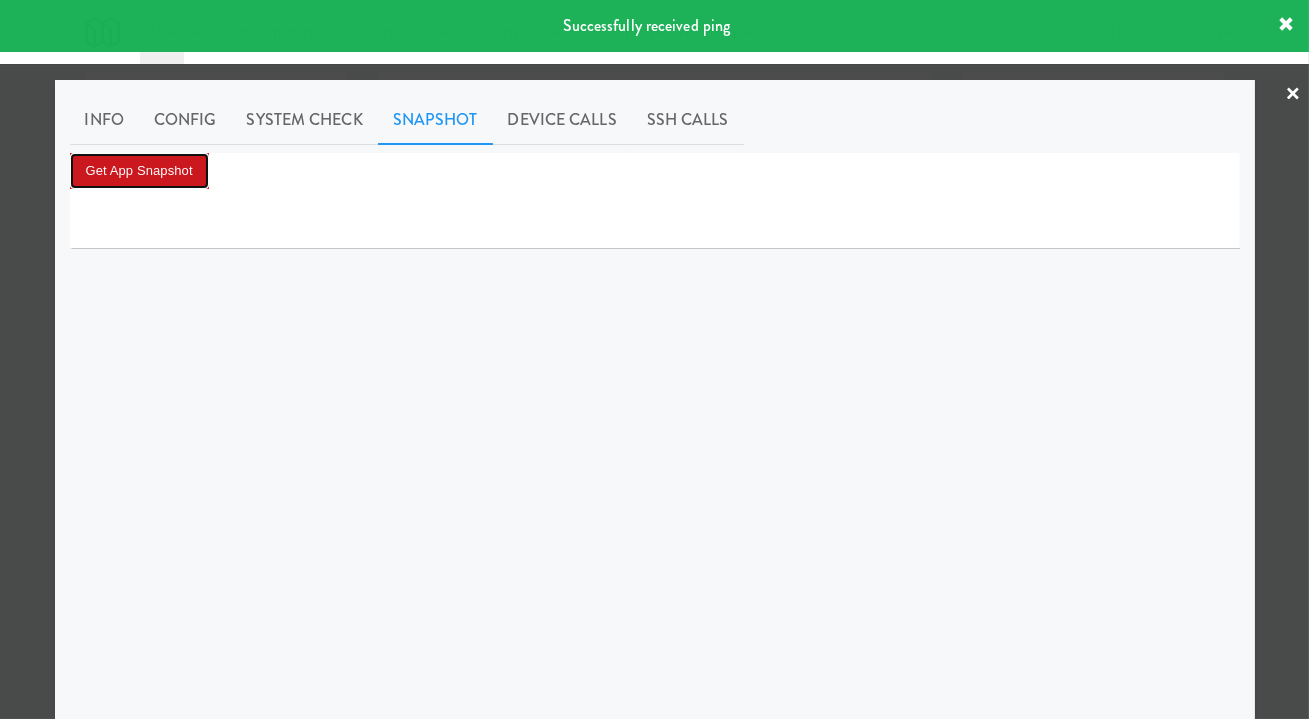 click on "Get App Snapshot" at bounding box center (139, 171) 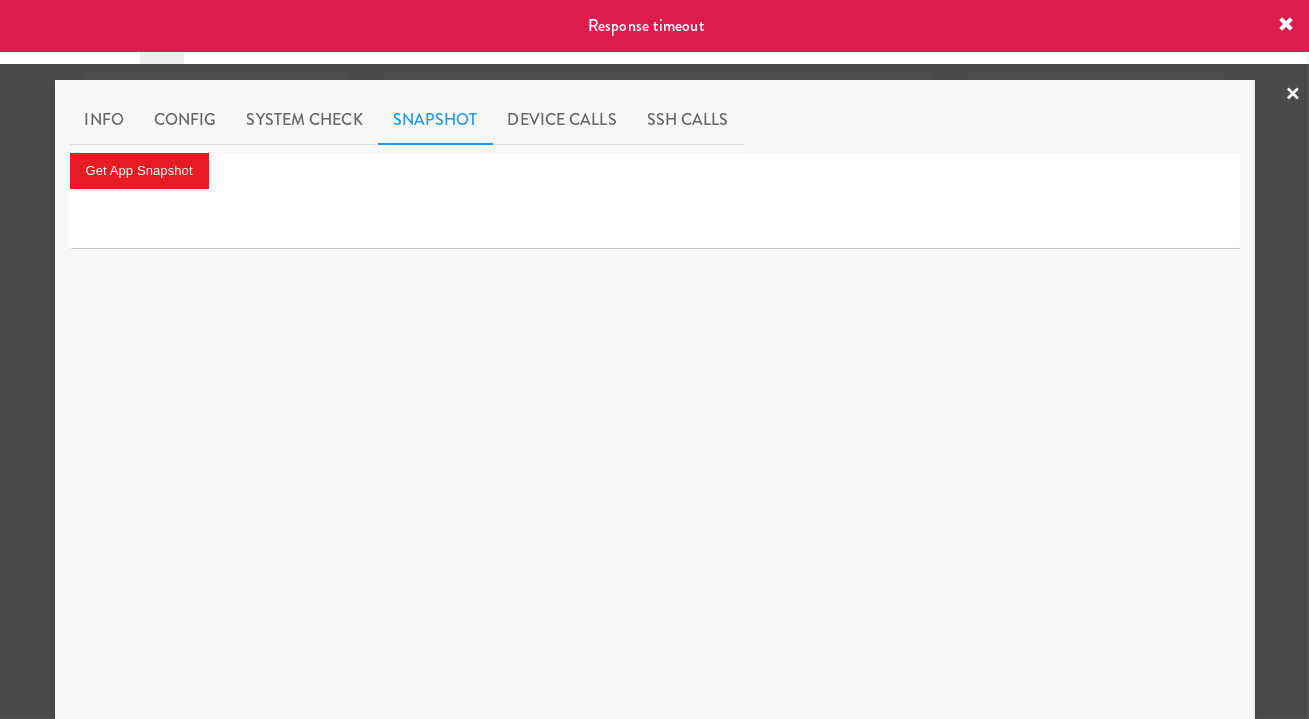 click at bounding box center [654, 359] 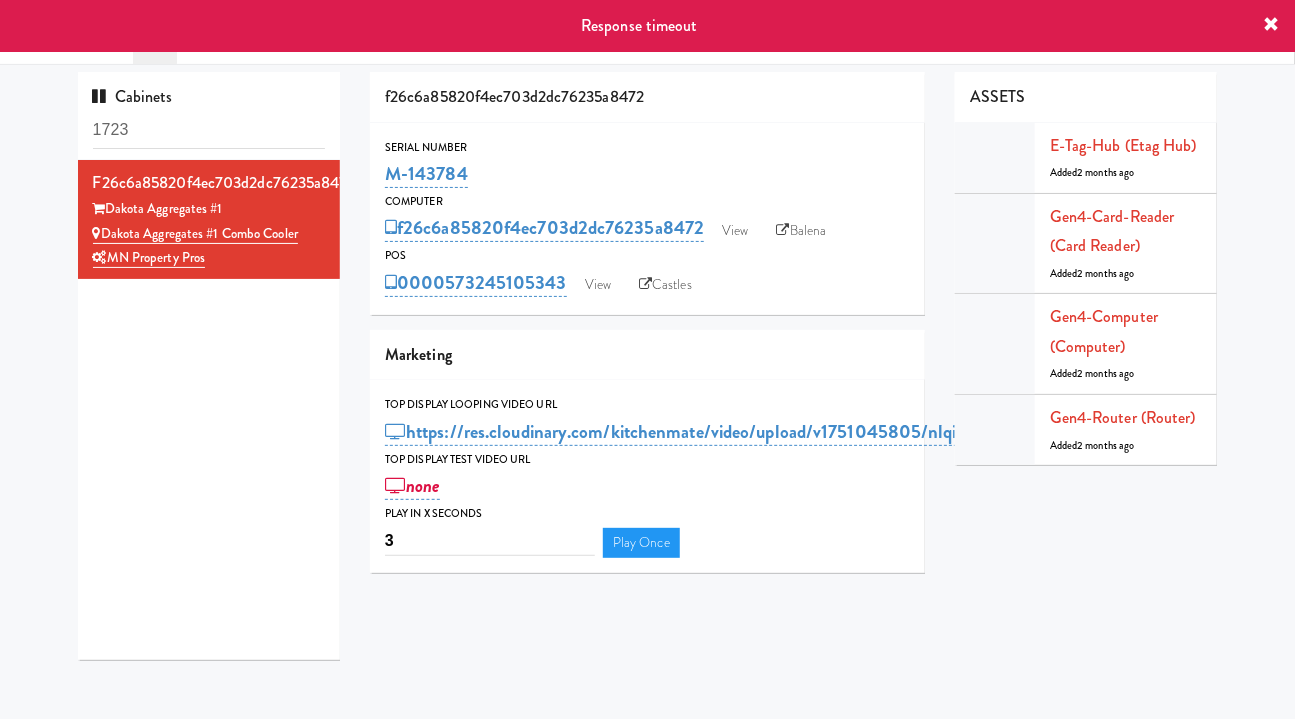click on "POS" at bounding box center (647, 256) 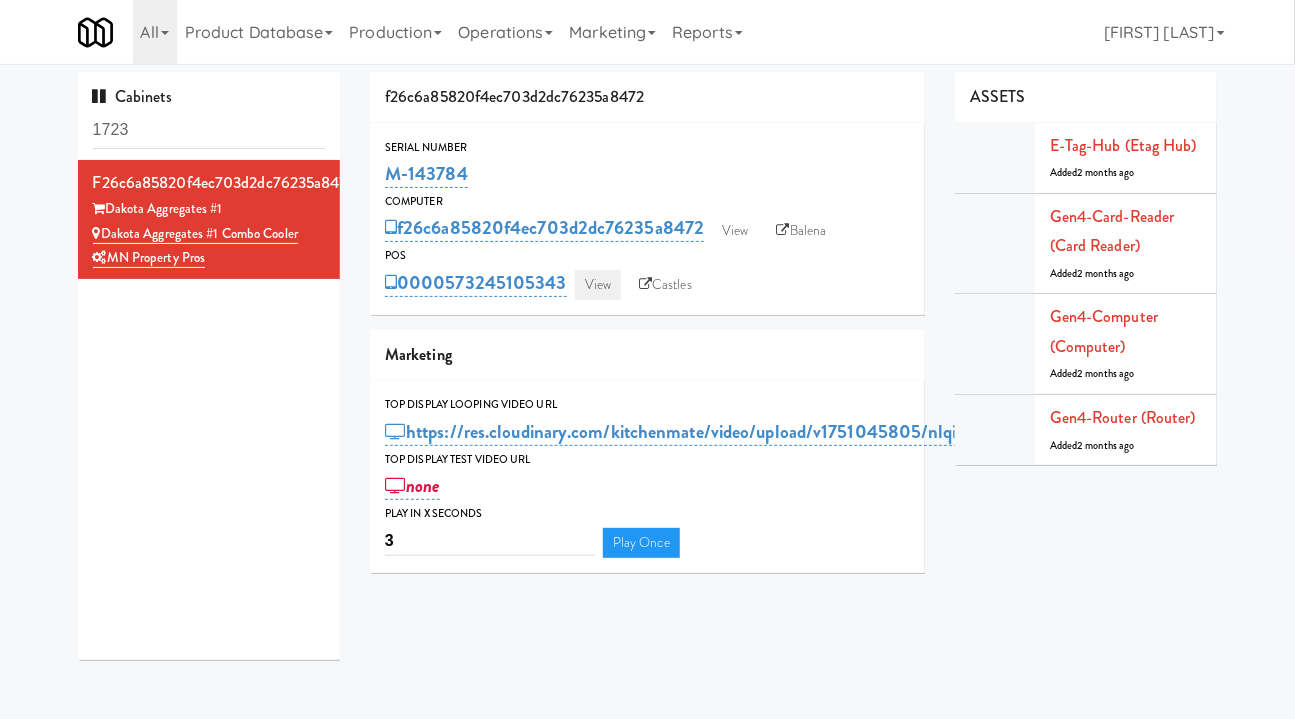 click on "0000573245105343 View Castles" at bounding box center (647, 283) 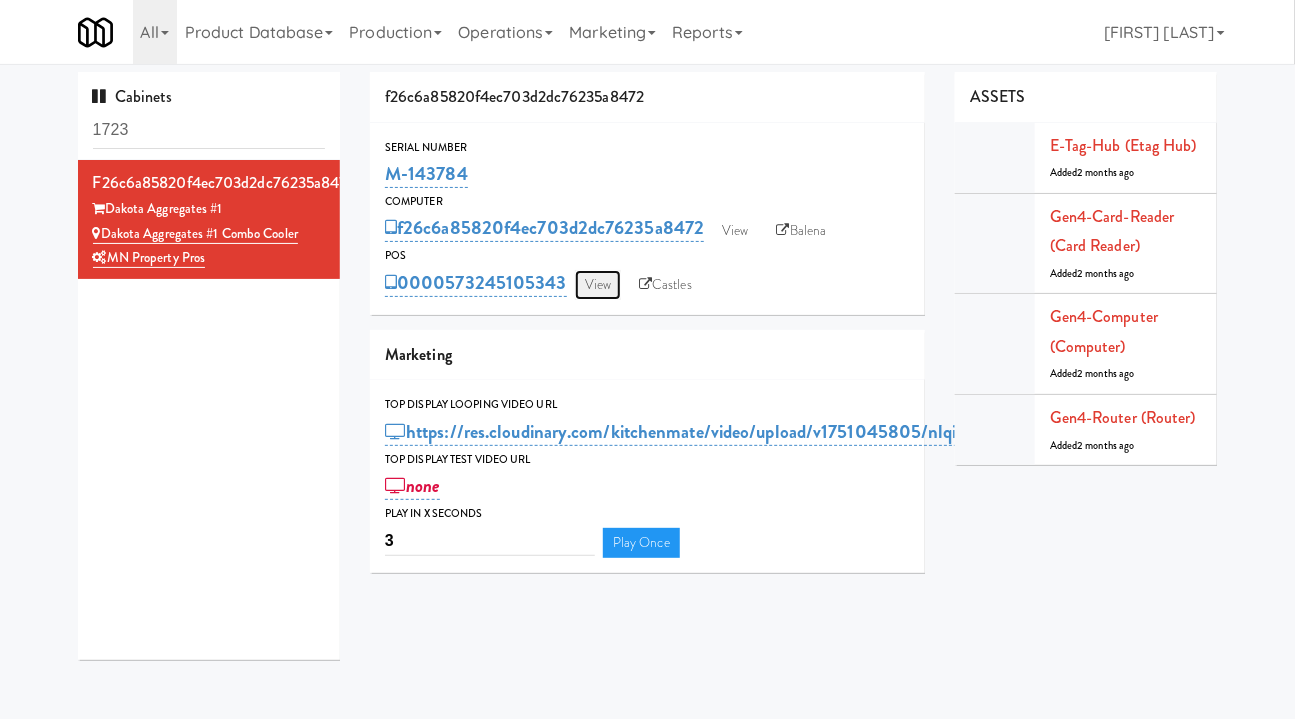 click on "View" at bounding box center [598, 285] 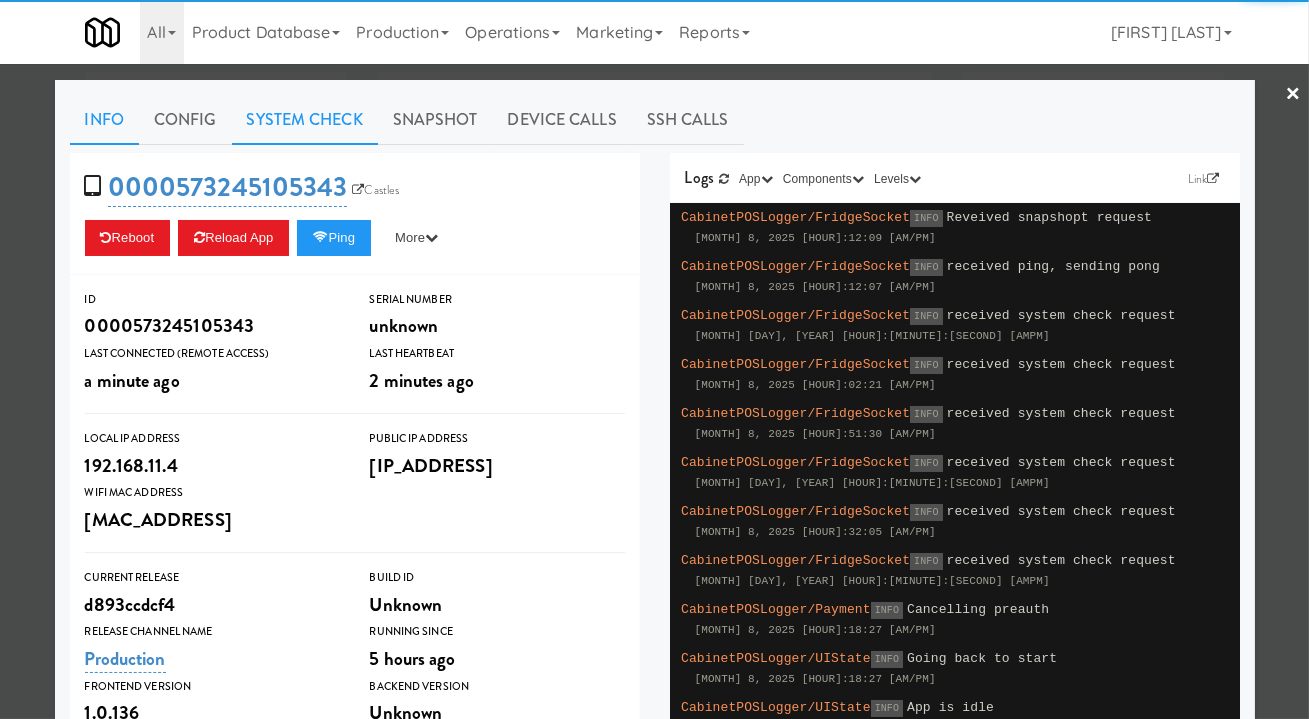 click on "System Check" at bounding box center (305, 120) 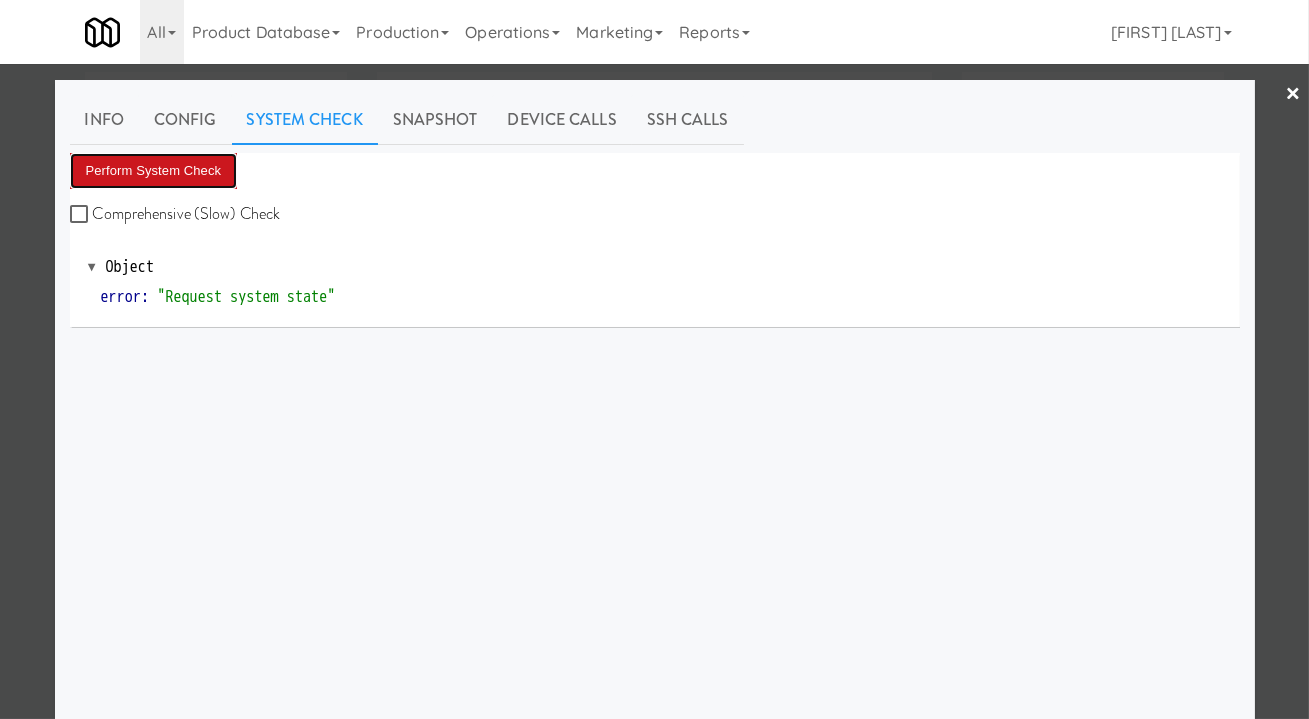 click on "Perform System Check" at bounding box center (154, 171) 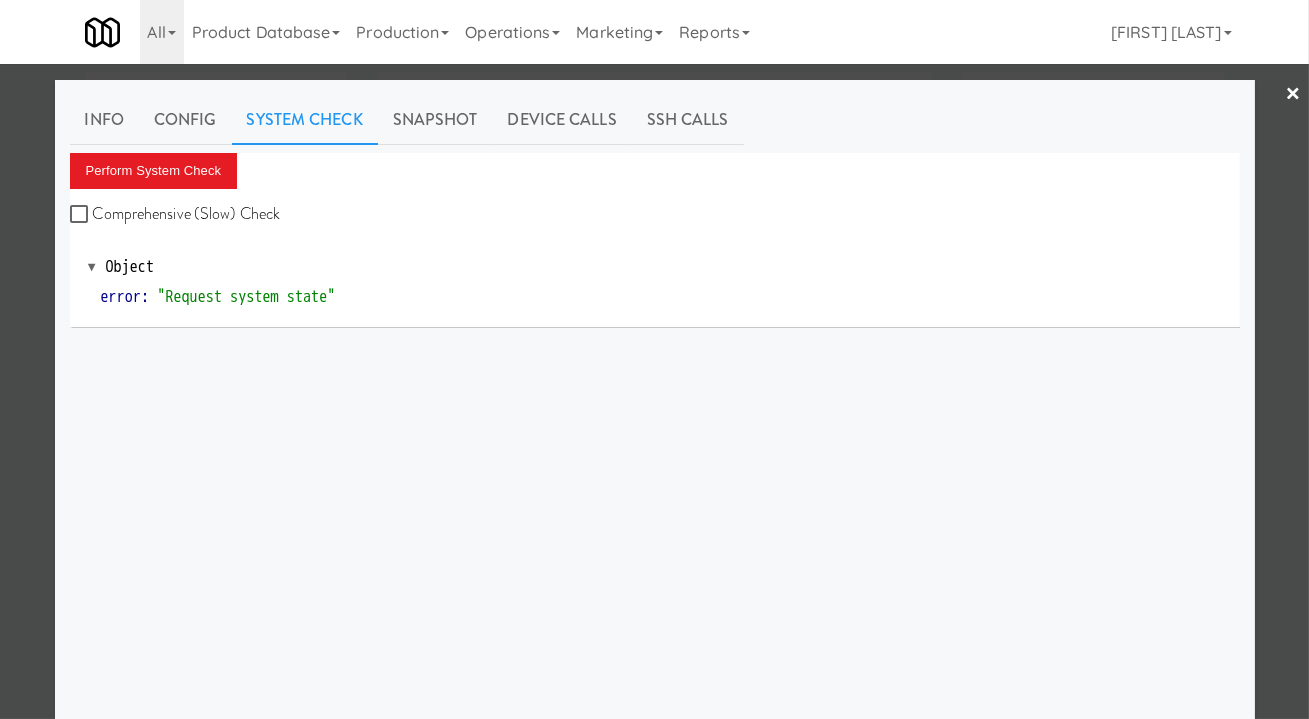 click at bounding box center (654, 359) 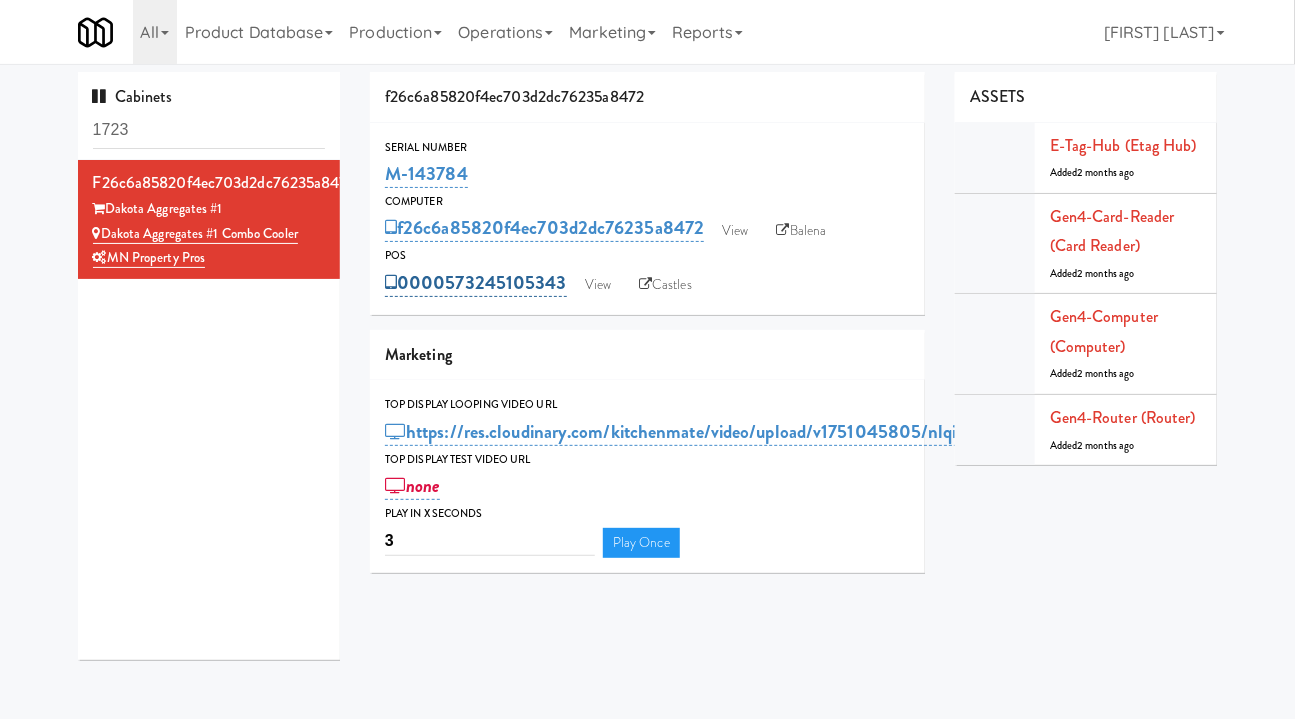 drag, startPoint x: 569, startPoint y: 300, endPoint x: 444, endPoint y: 293, distance: 125.19585 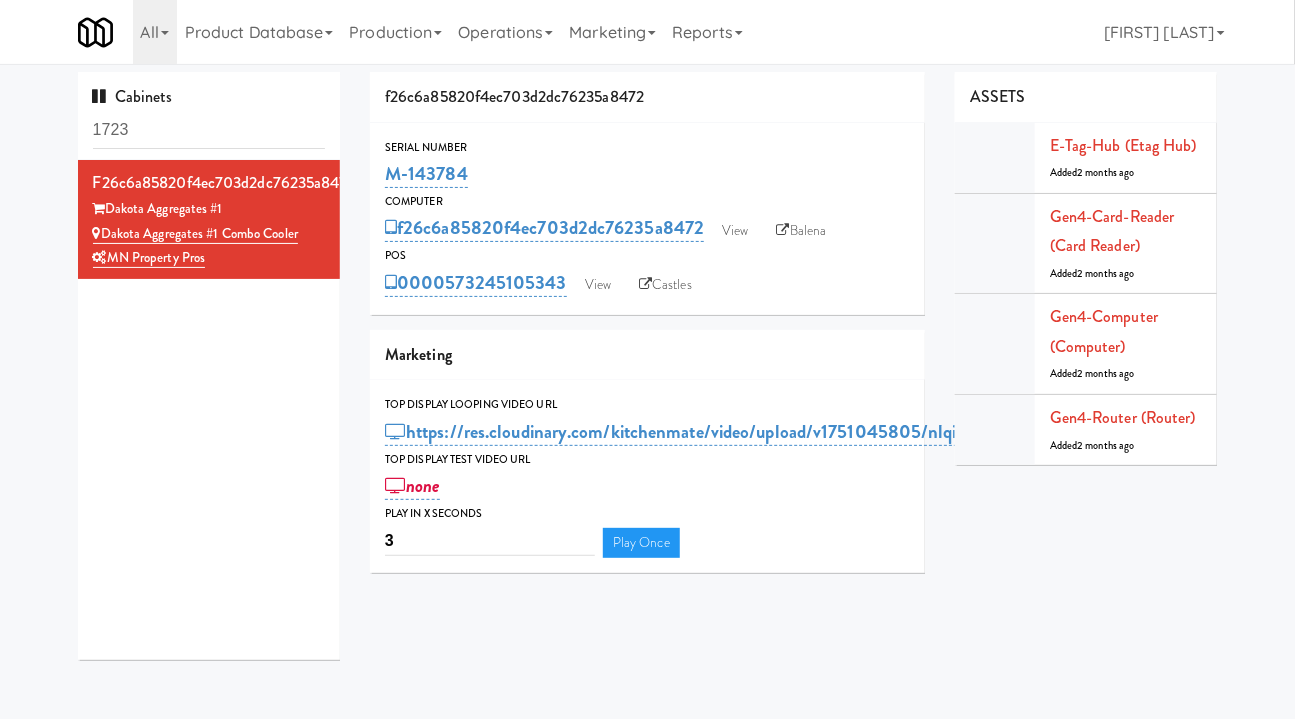 drag, startPoint x: 547, startPoint y: 160, endPoint x: 537, endPoint y: 164, distance: 10.770329 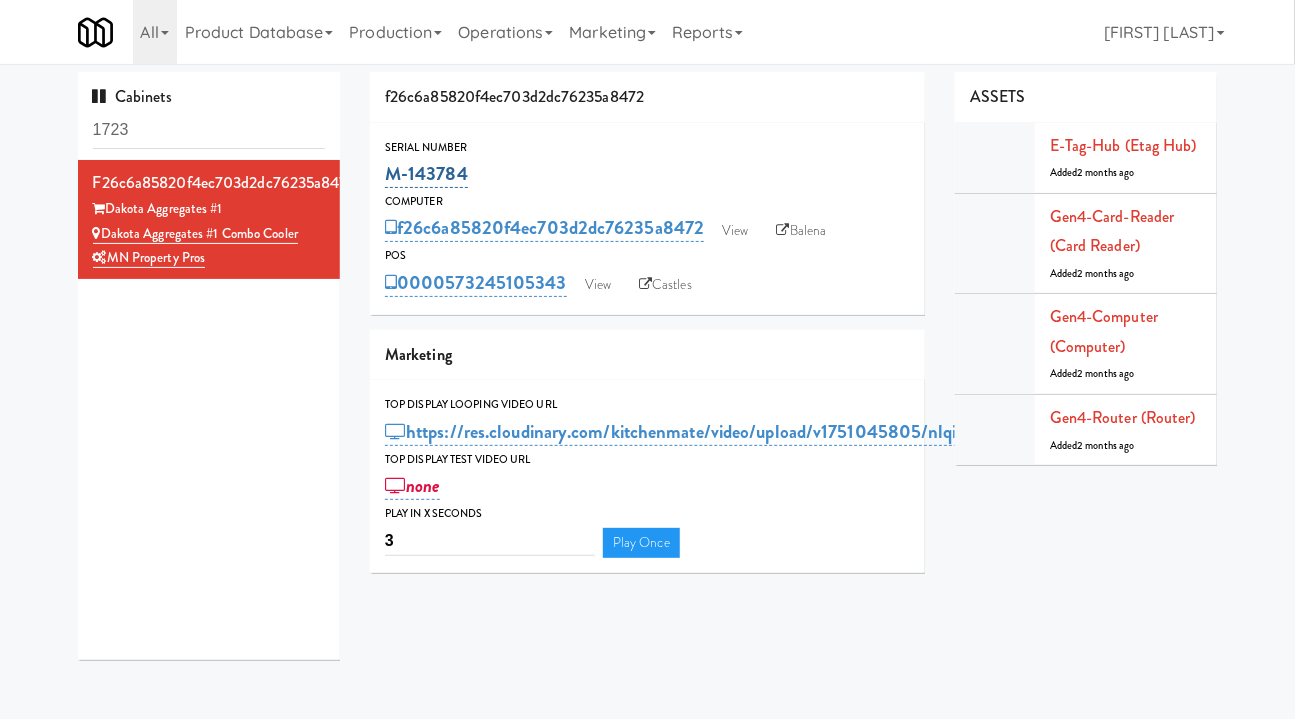 drag, startPoint x: 526, startPoint y: 166, endPoint x: 387, endPoint y: 163, distance: 139.03236 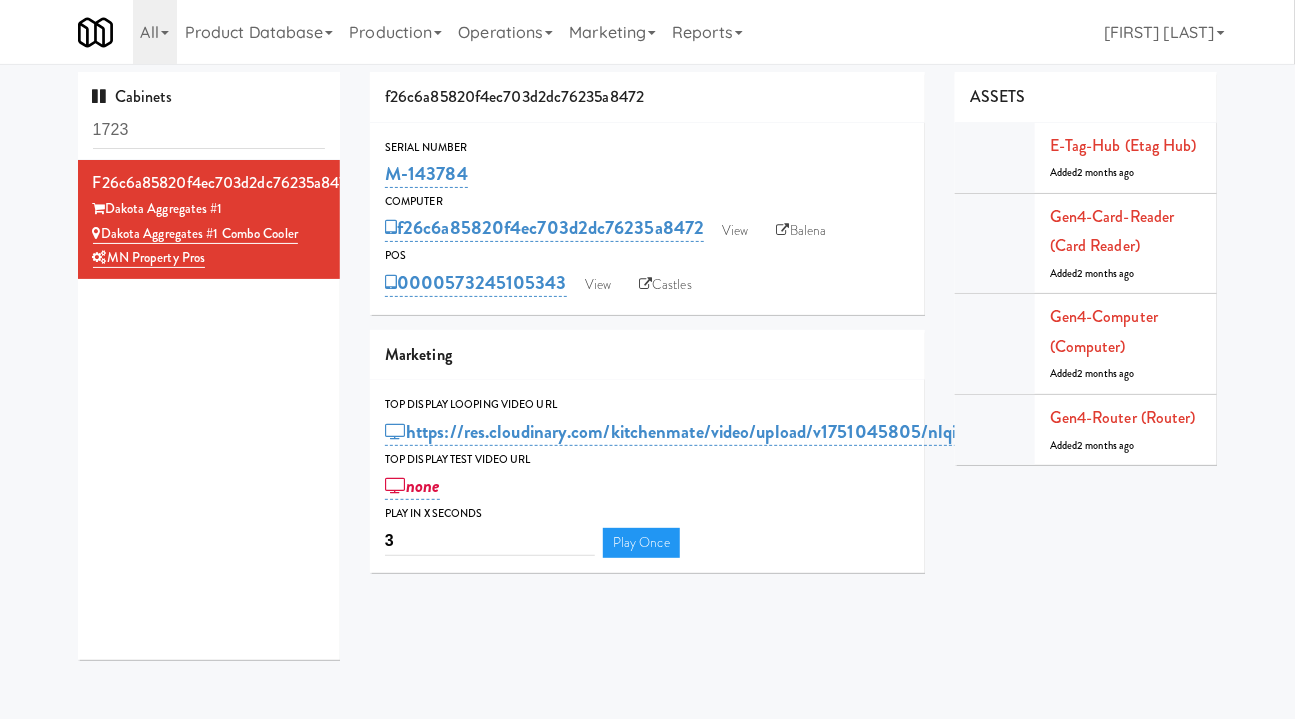 copy on "M-143784" 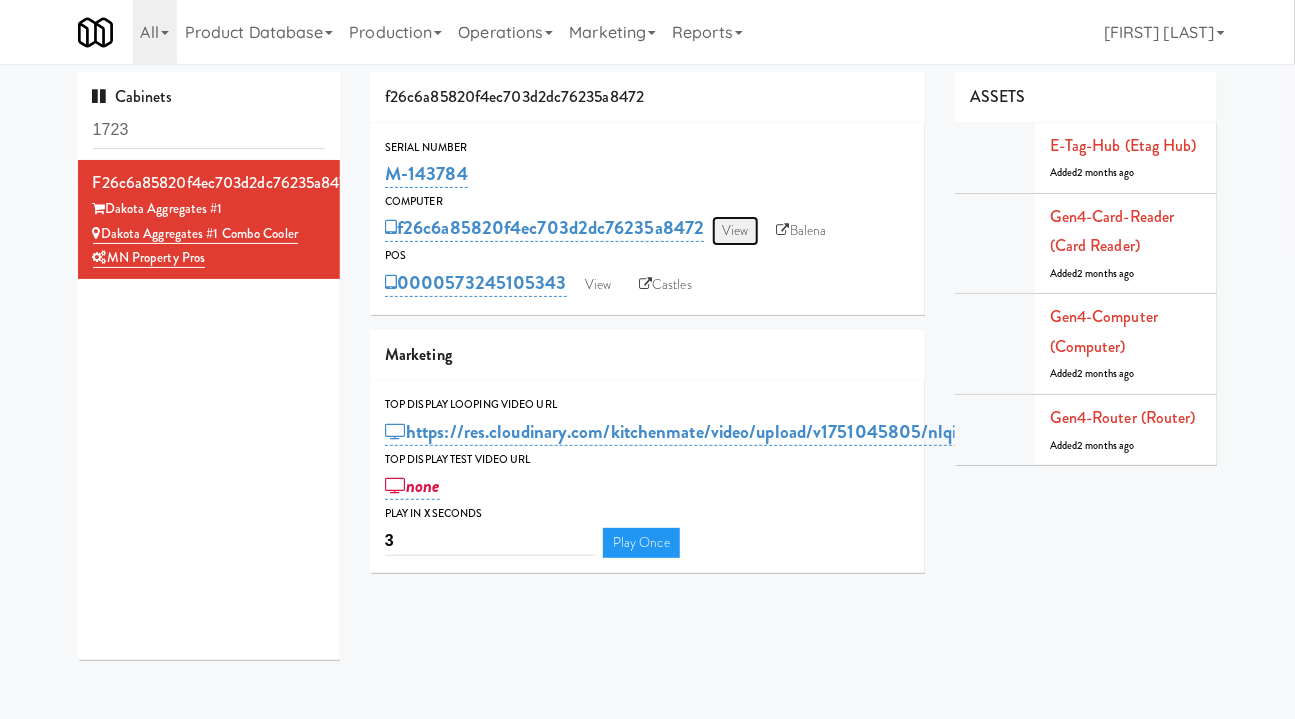 click on "View" at bounding box center [735, 231] 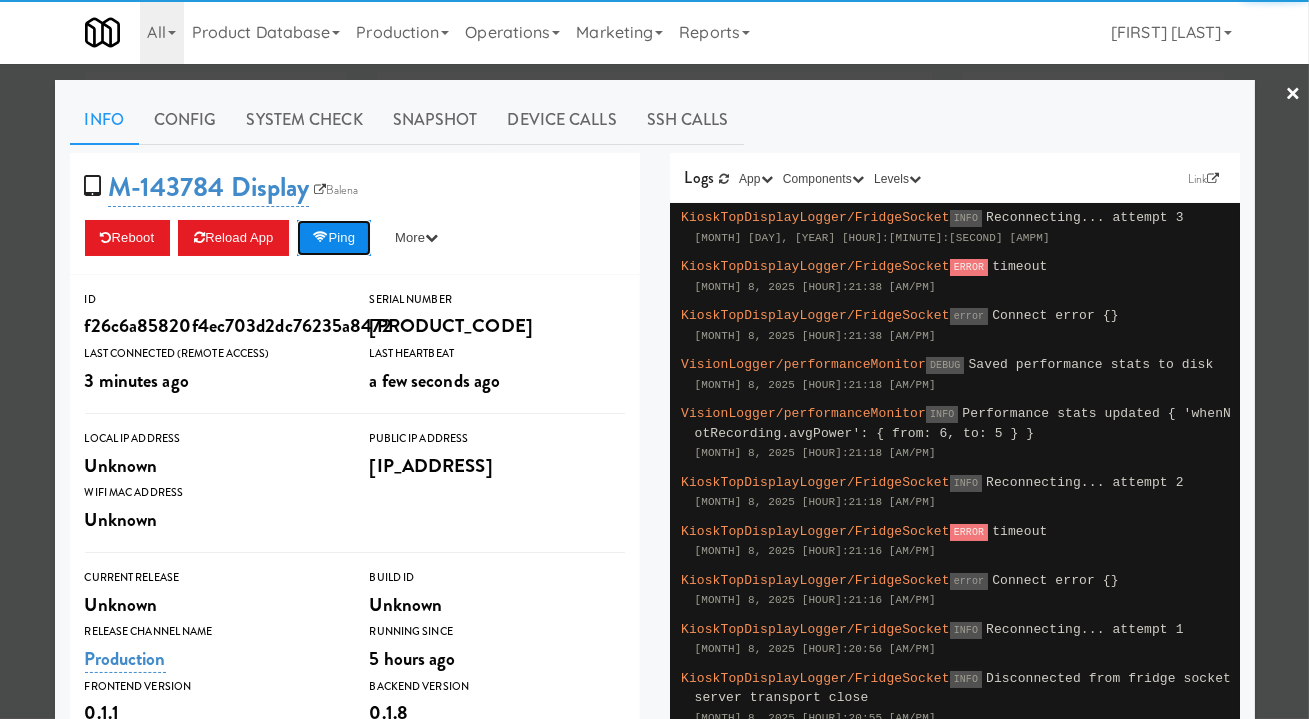 click on "Ping" at bounding box center (334, 238) 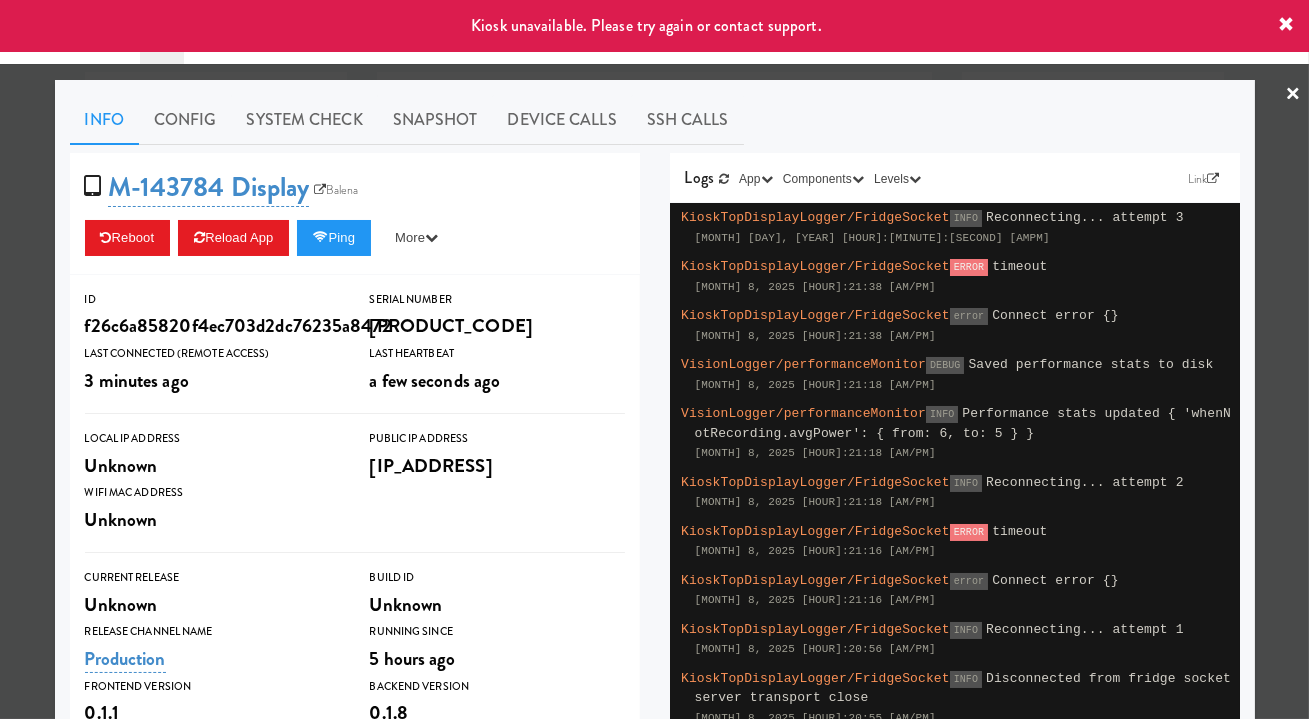click at bounding box center (654, 359) 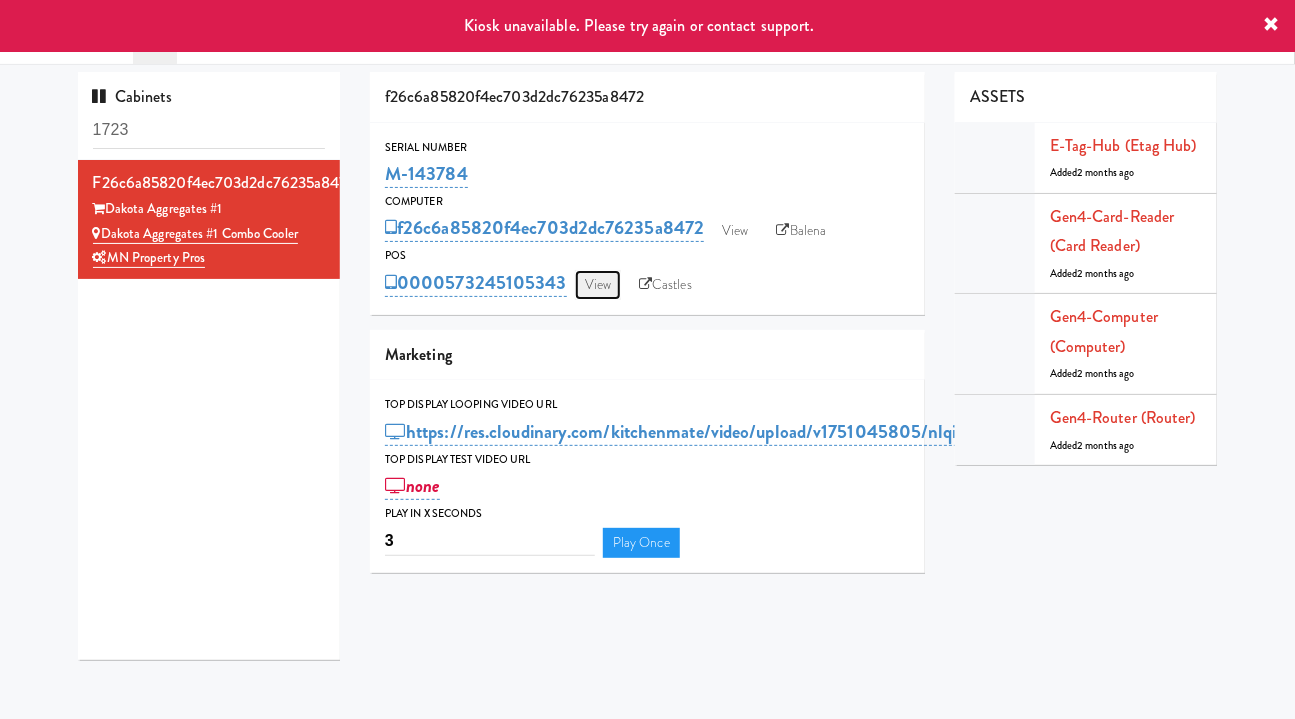 click on "View" at bounding box center (598, 285) 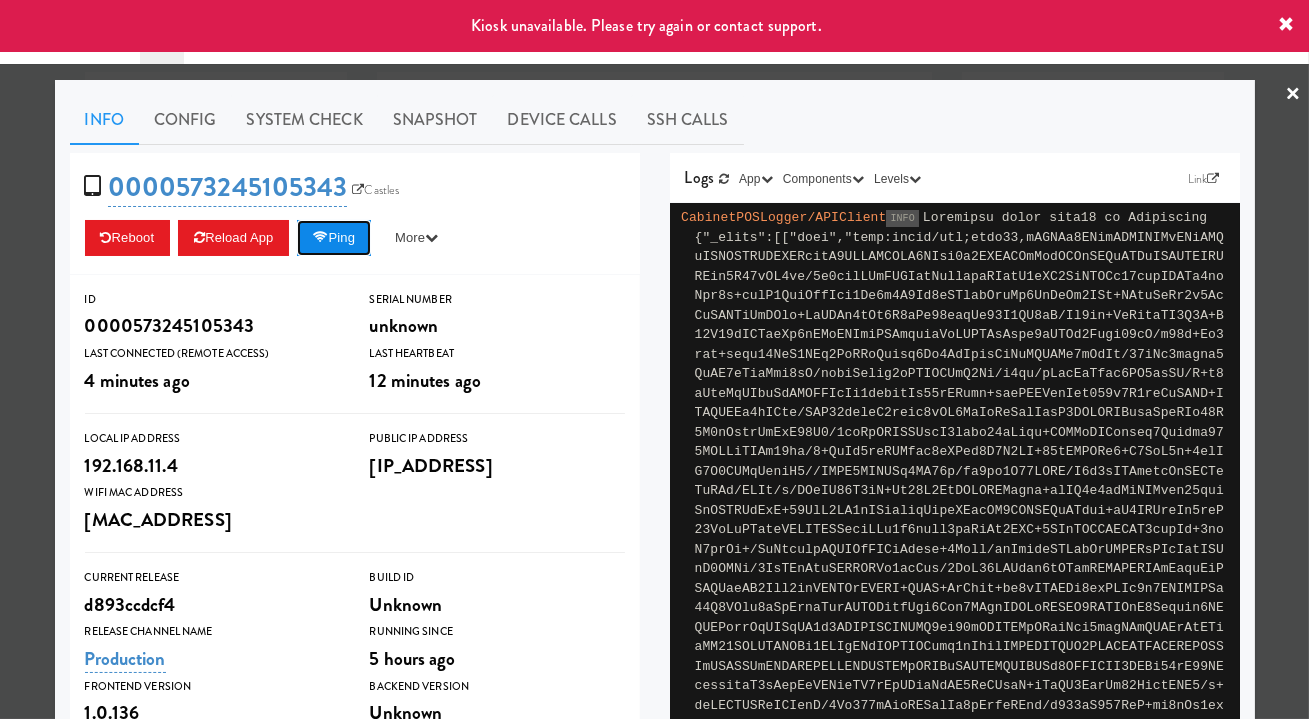 click on "Ping" at bounding box center (334, 238) 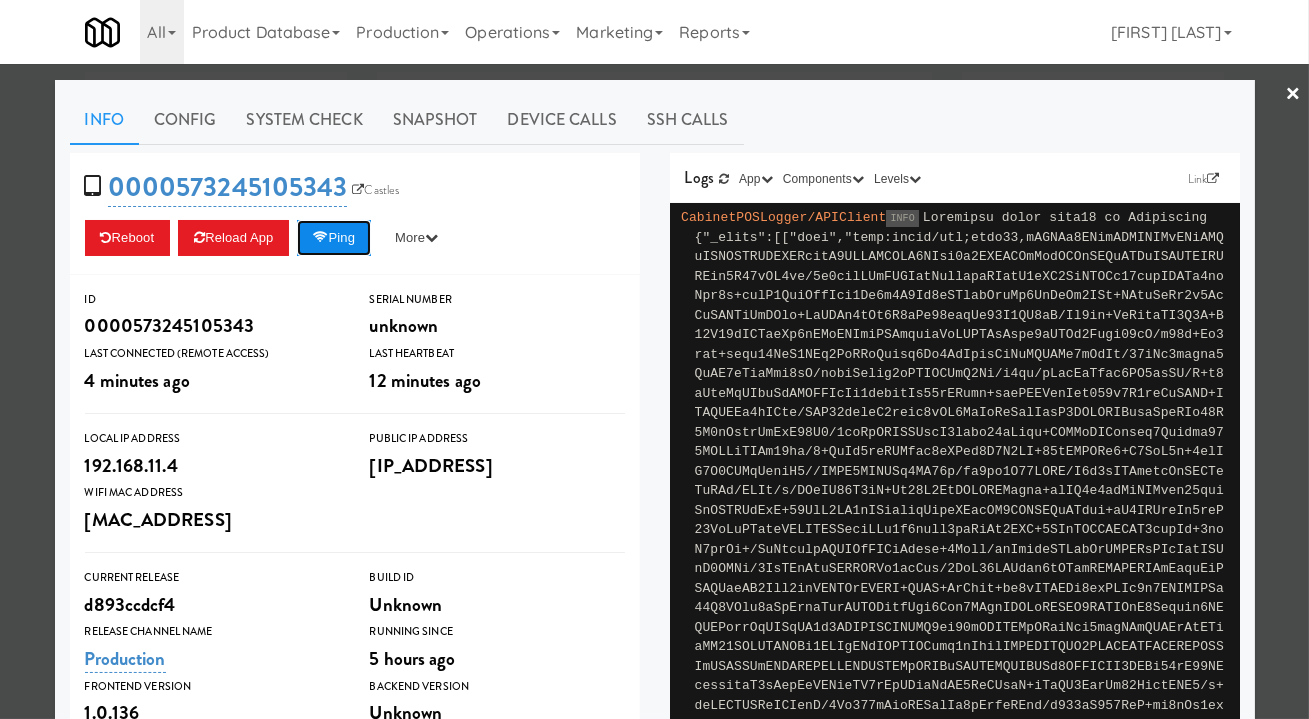 click on "Ping" at bounding box center (334, 238) 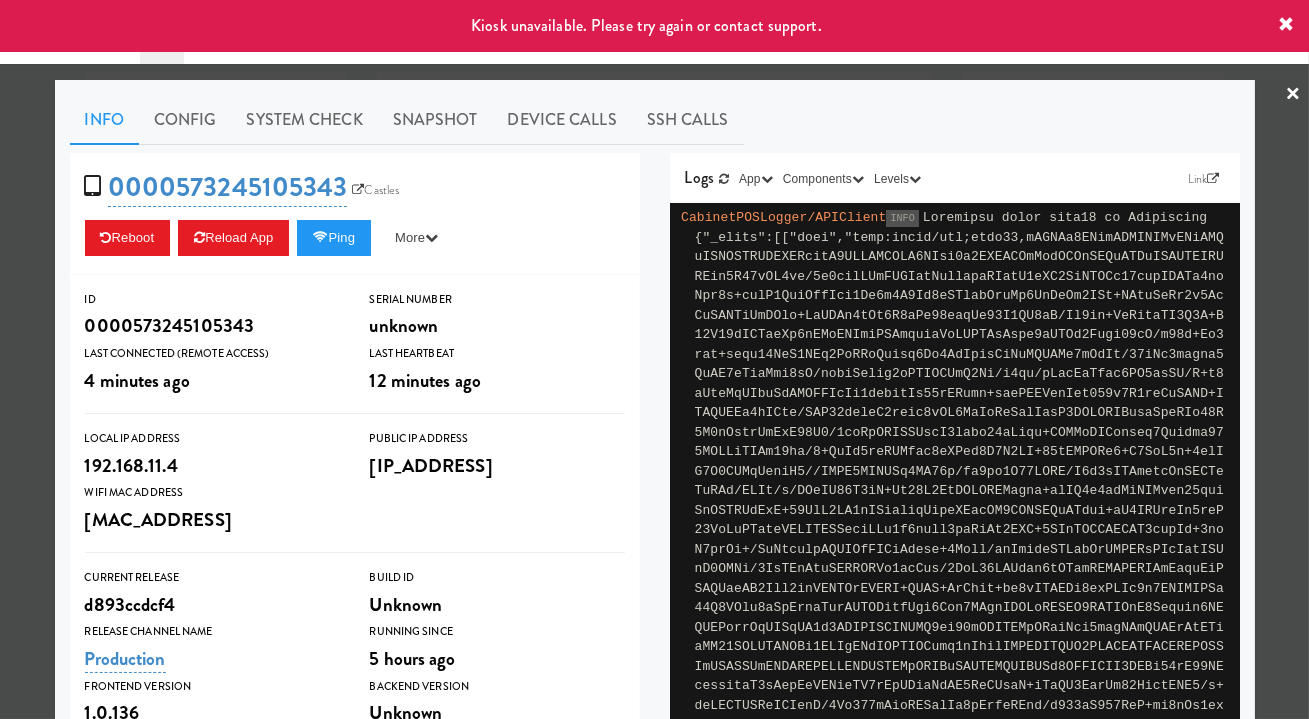 click at bounding box center [654, 359] 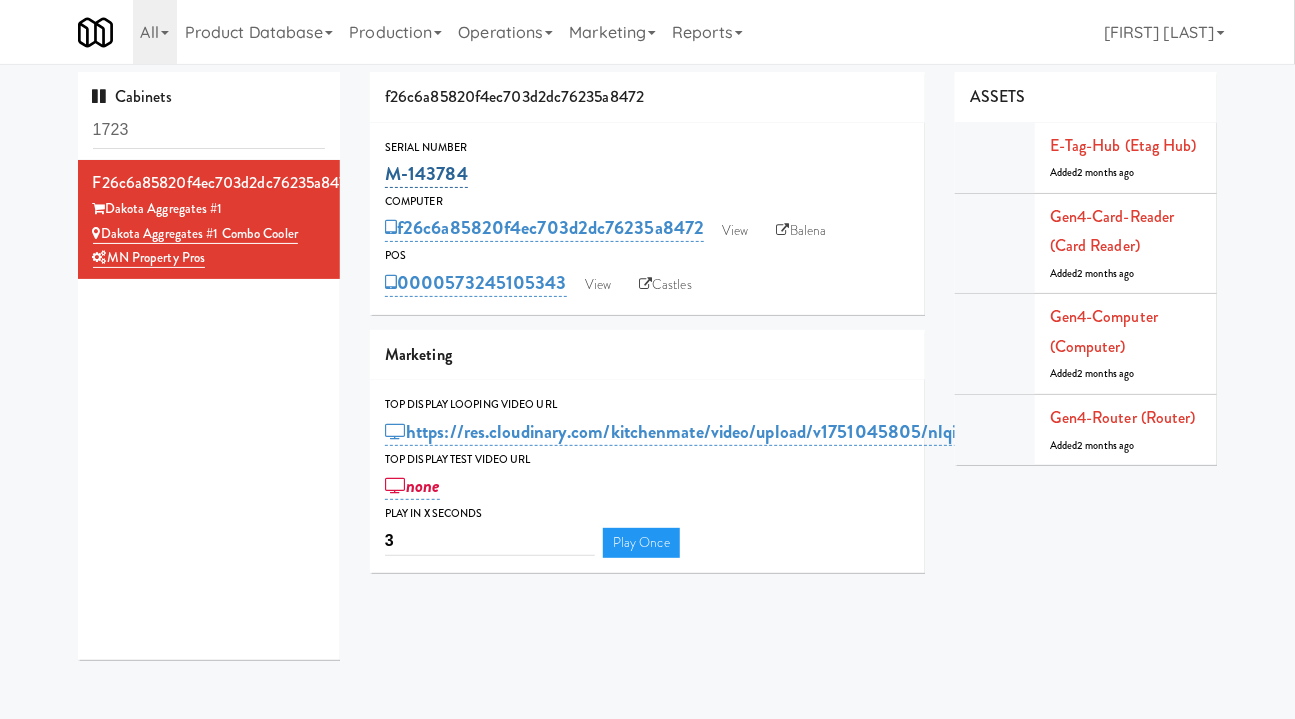 drag, startPoint x: 479, startPoint y: 172, endPoint x: 387, endPoint y: 177, distance: 92.13577 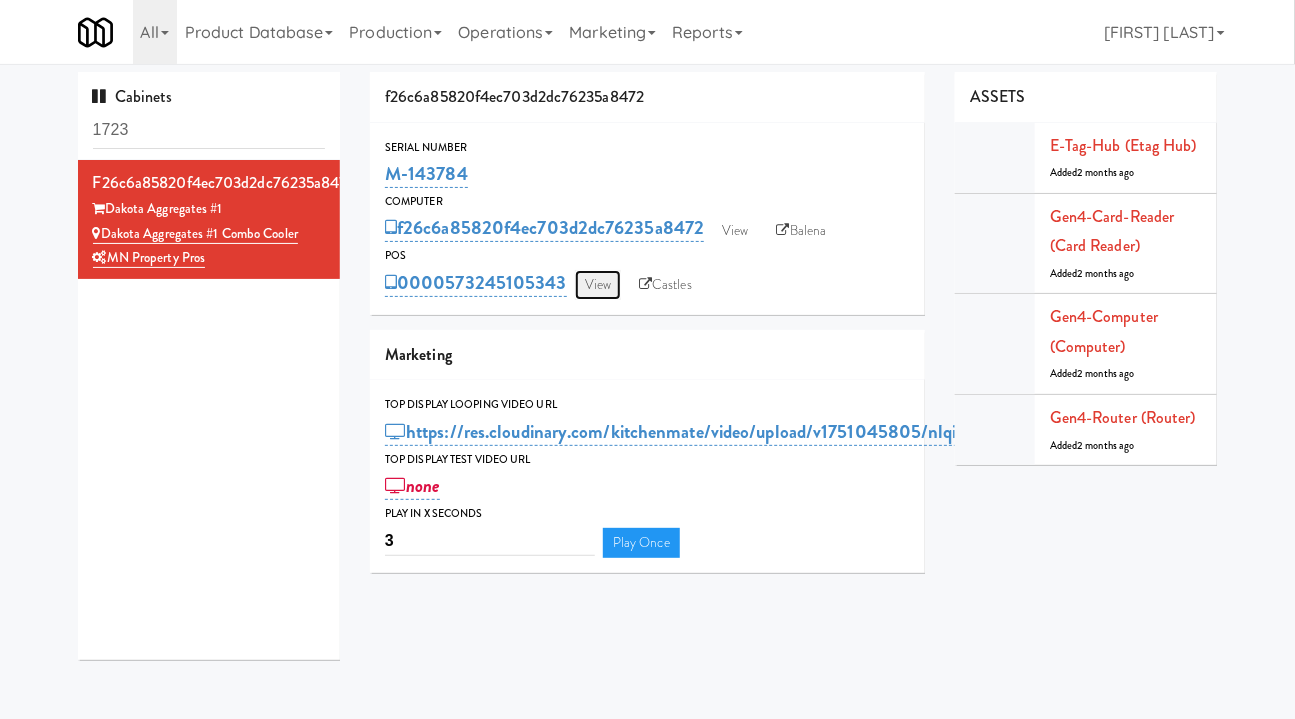 click on "View" at bounding box center (598, 285) 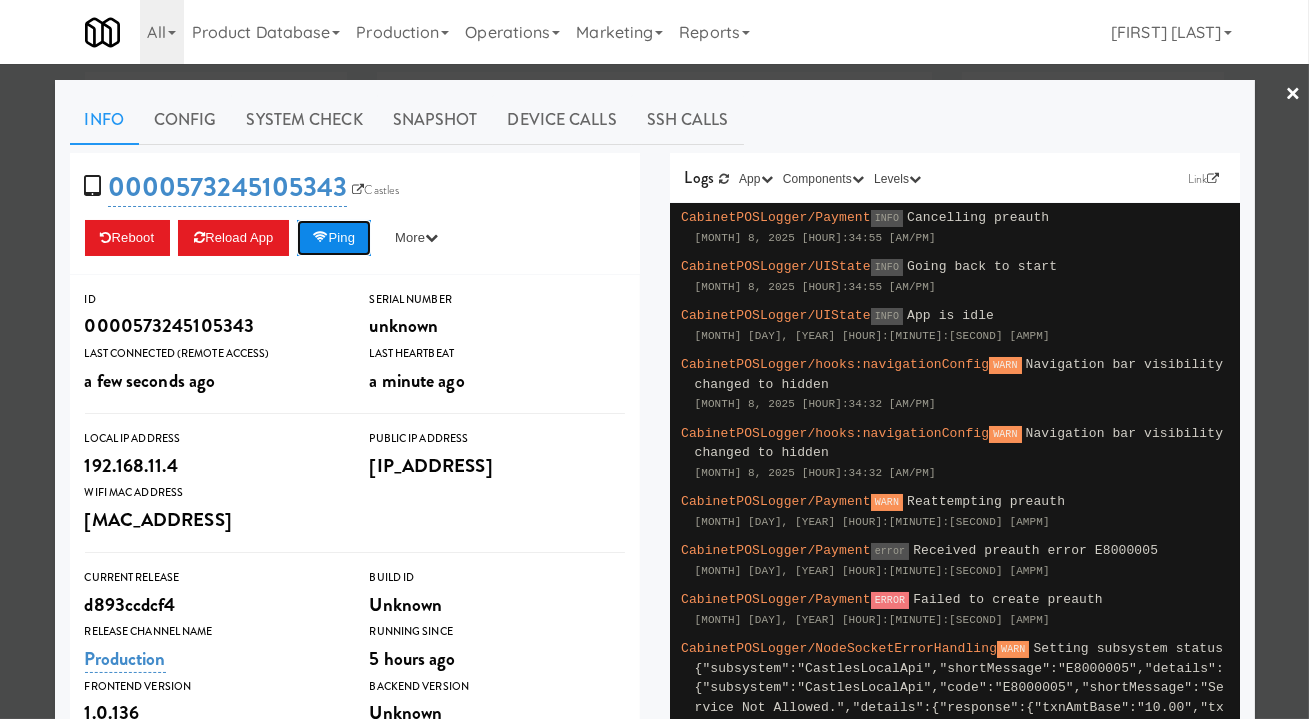 click on "Ping" at bounding box center (334, 238) 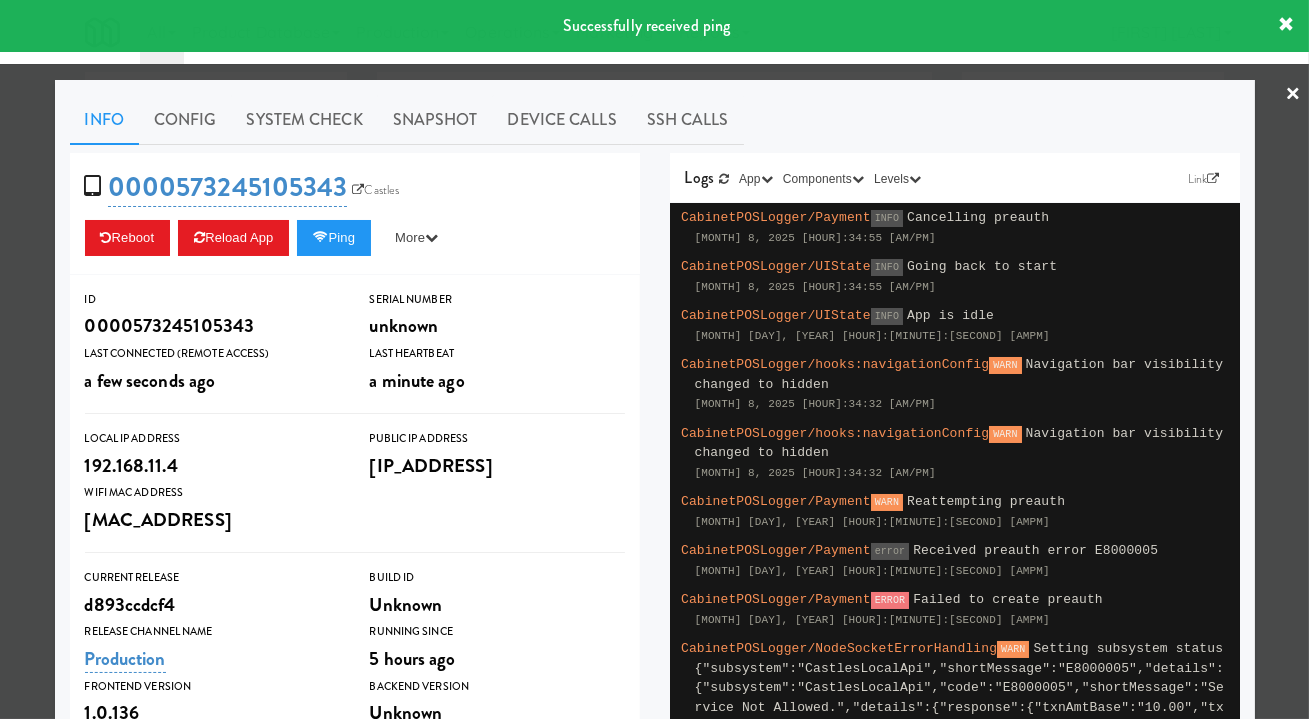 click at bounding box center (654, 359) 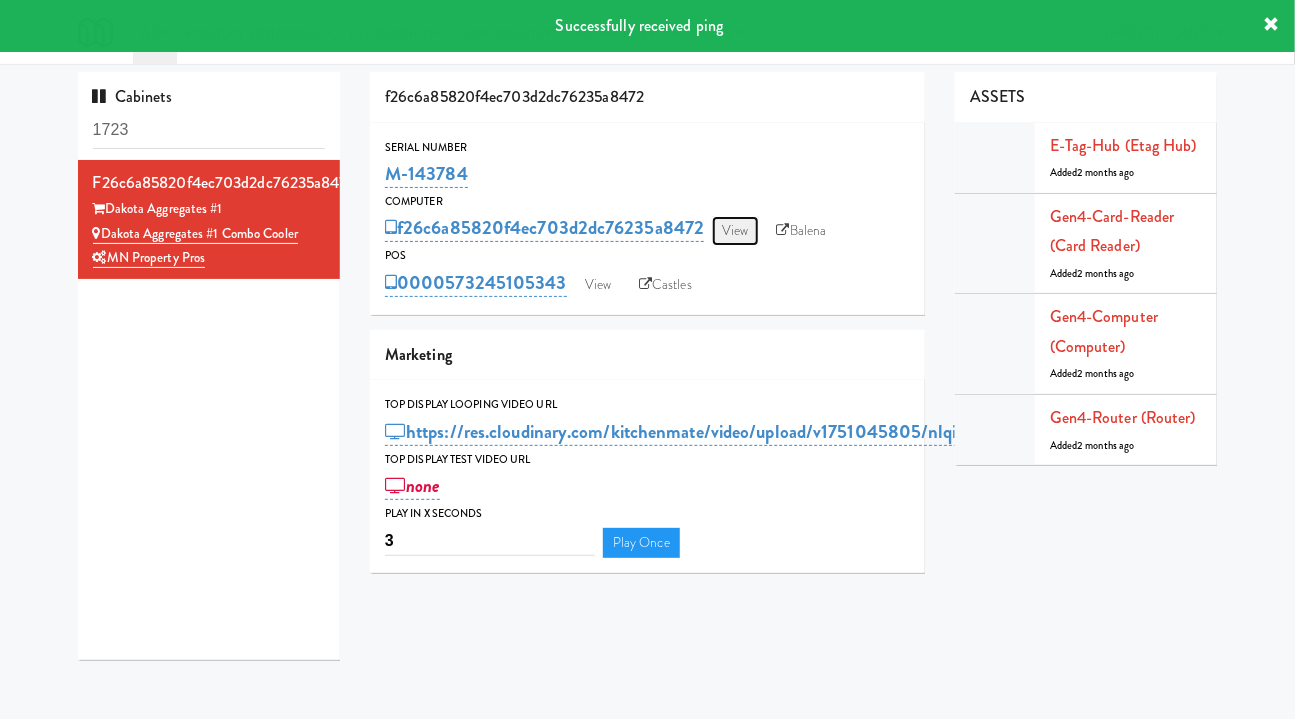 click on "View" at bounding box center (735, 231) 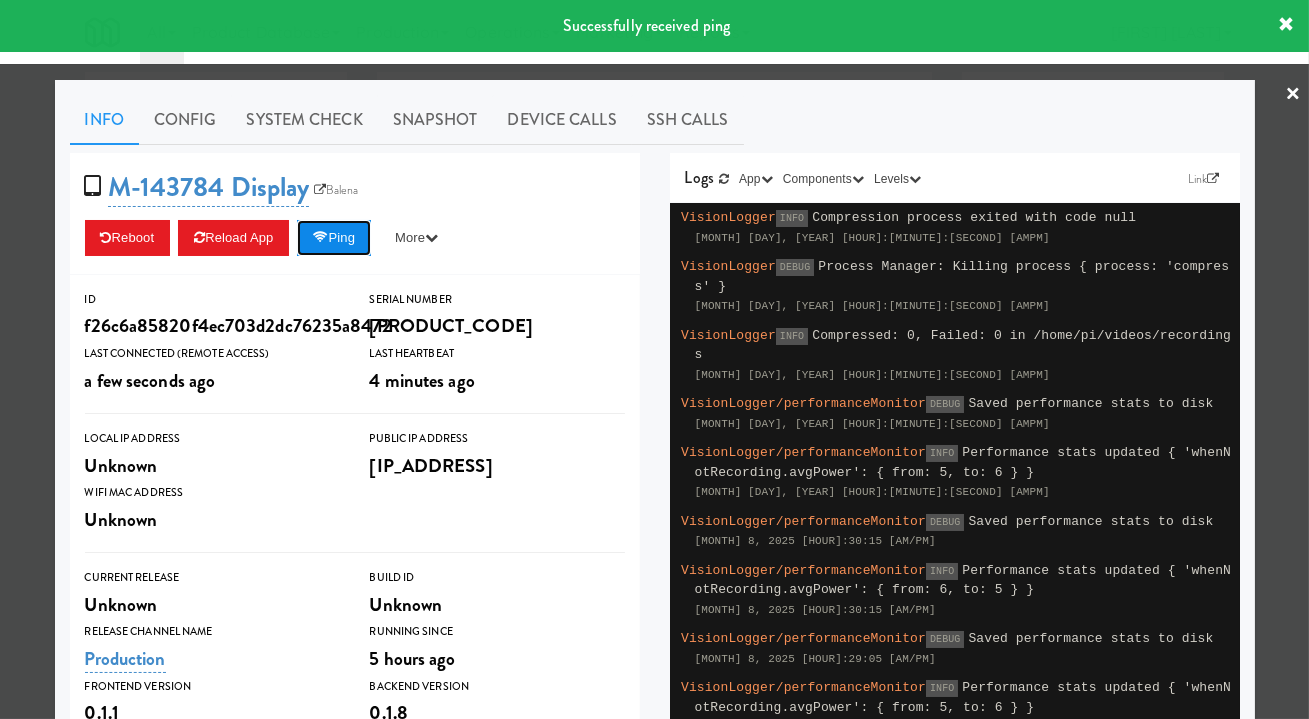 click on "Ping" at bounding box center [334, 238] 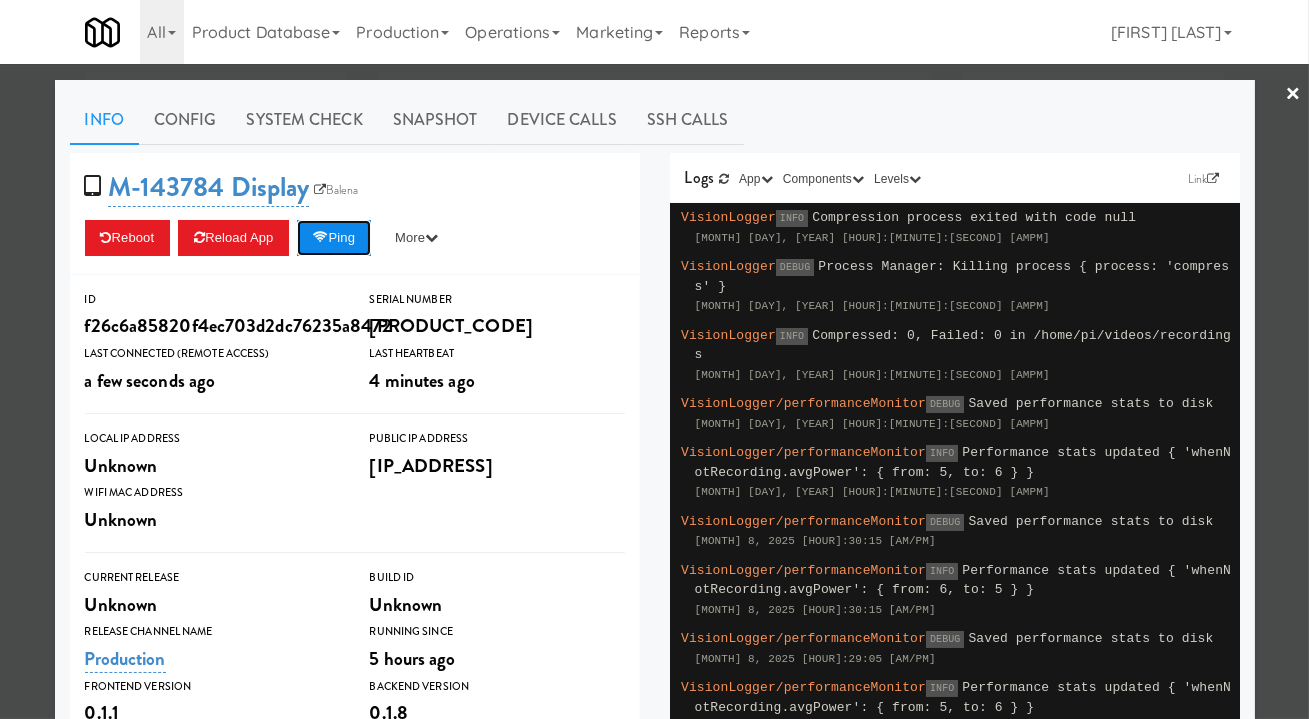click on "Ping" at bounding box center [334, 238] 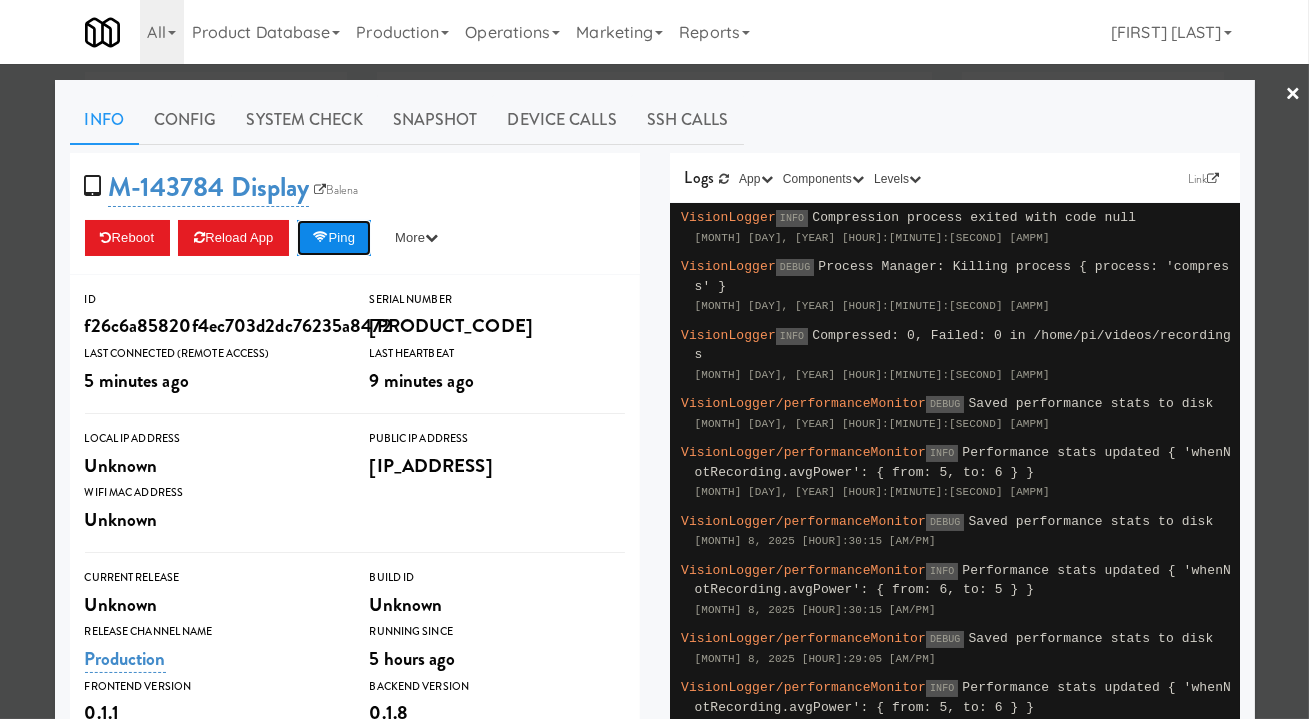 click at bounding box center [320, 237] 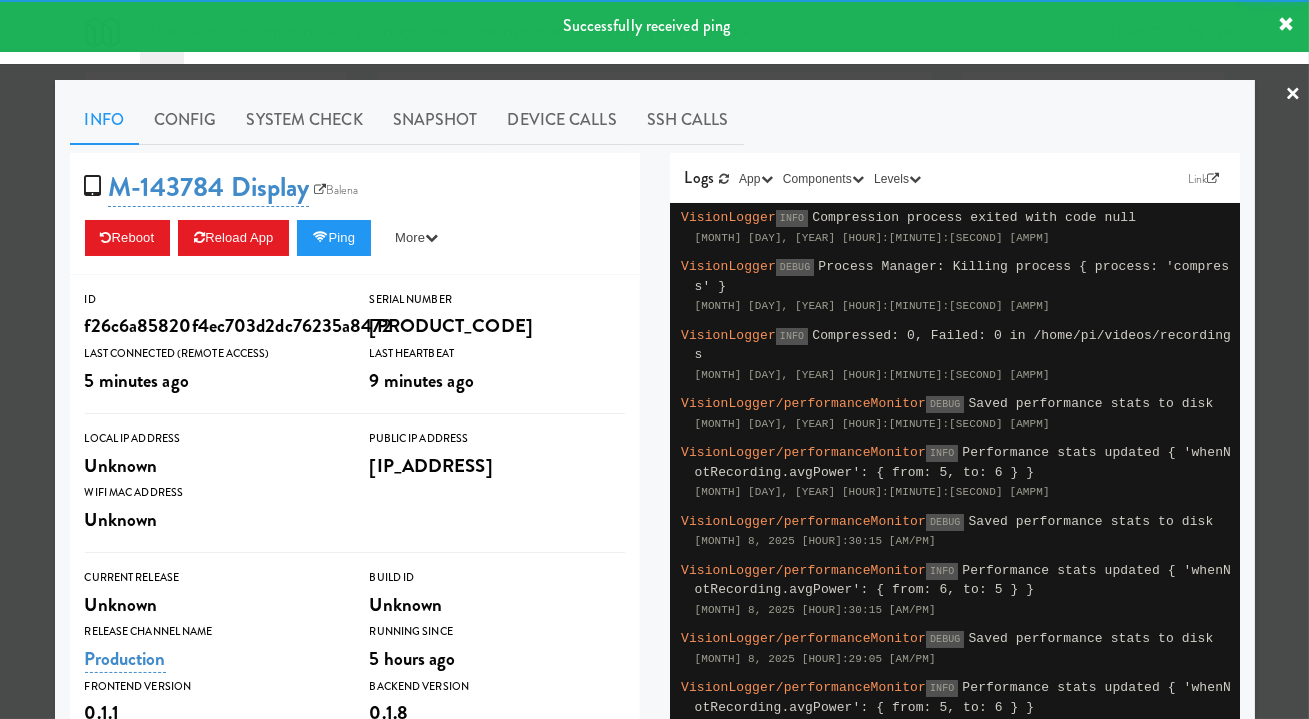click at bounding box center [654, 359] 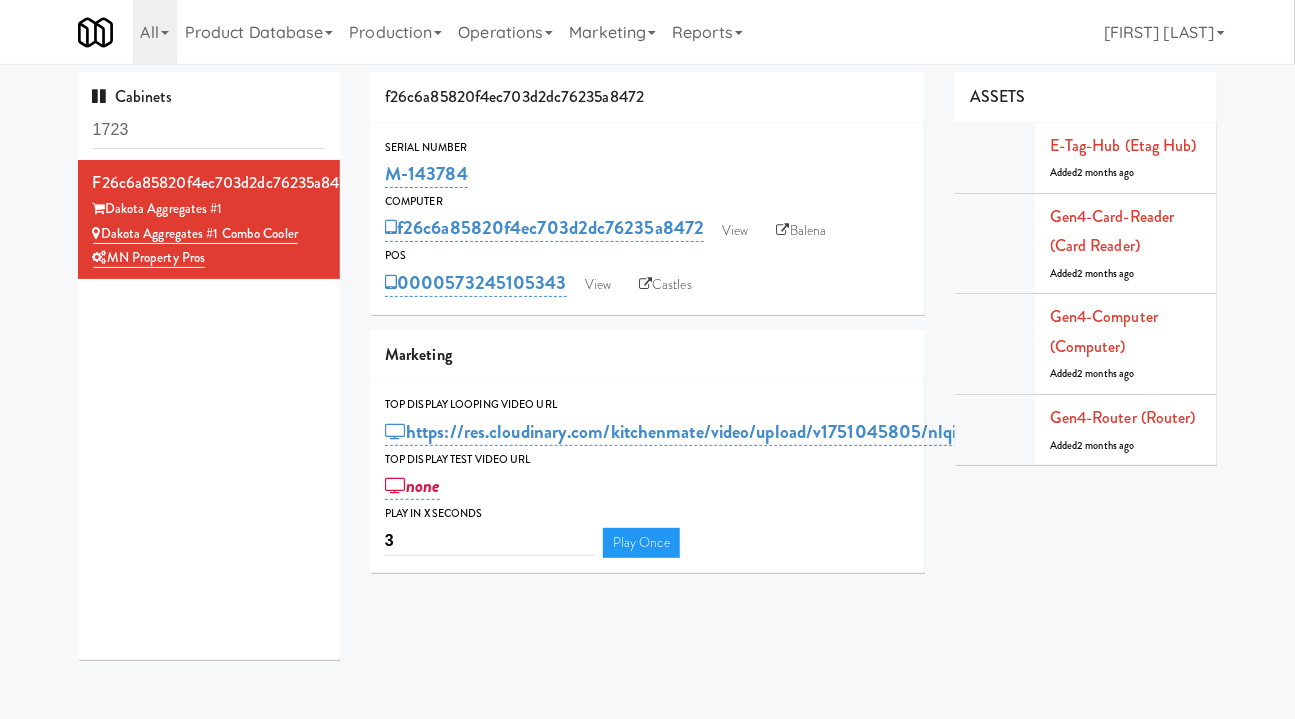 drag, startPoint x: 552, startPoint y: 310, endPoint x: 450, endPoint y: 296, distance: 102.9563 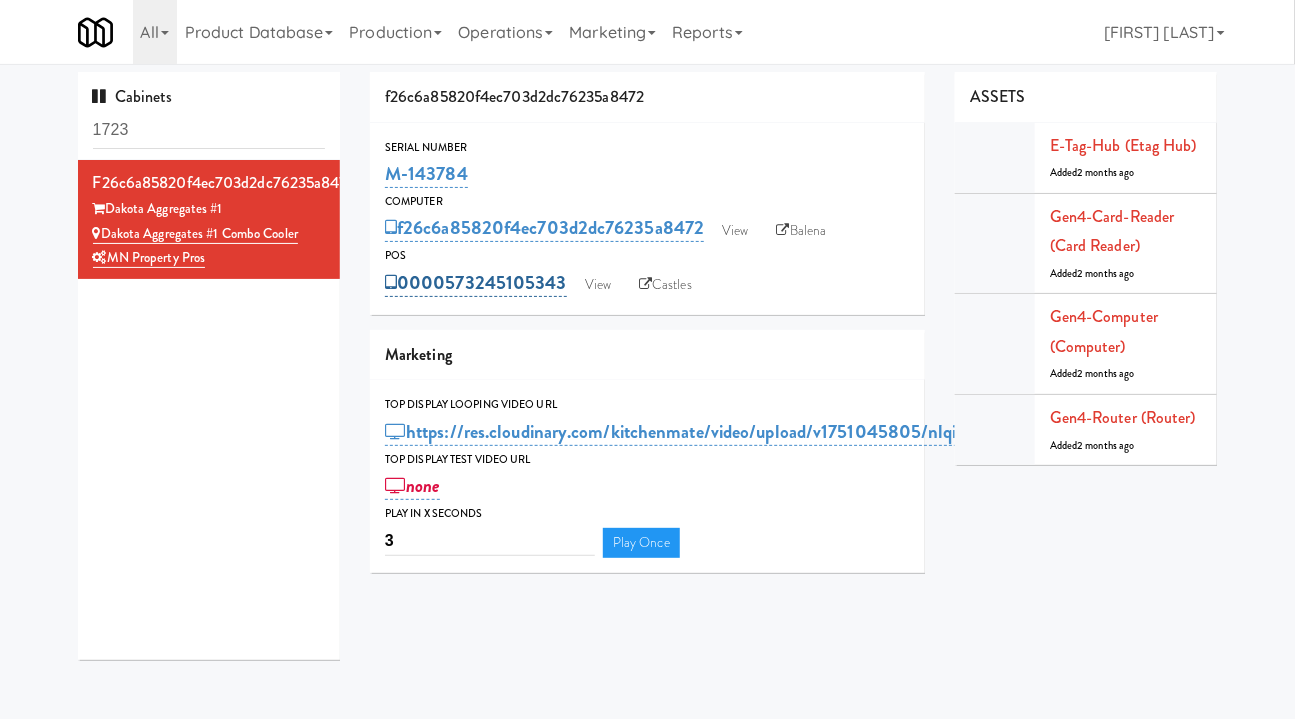 copy on "573245105343" 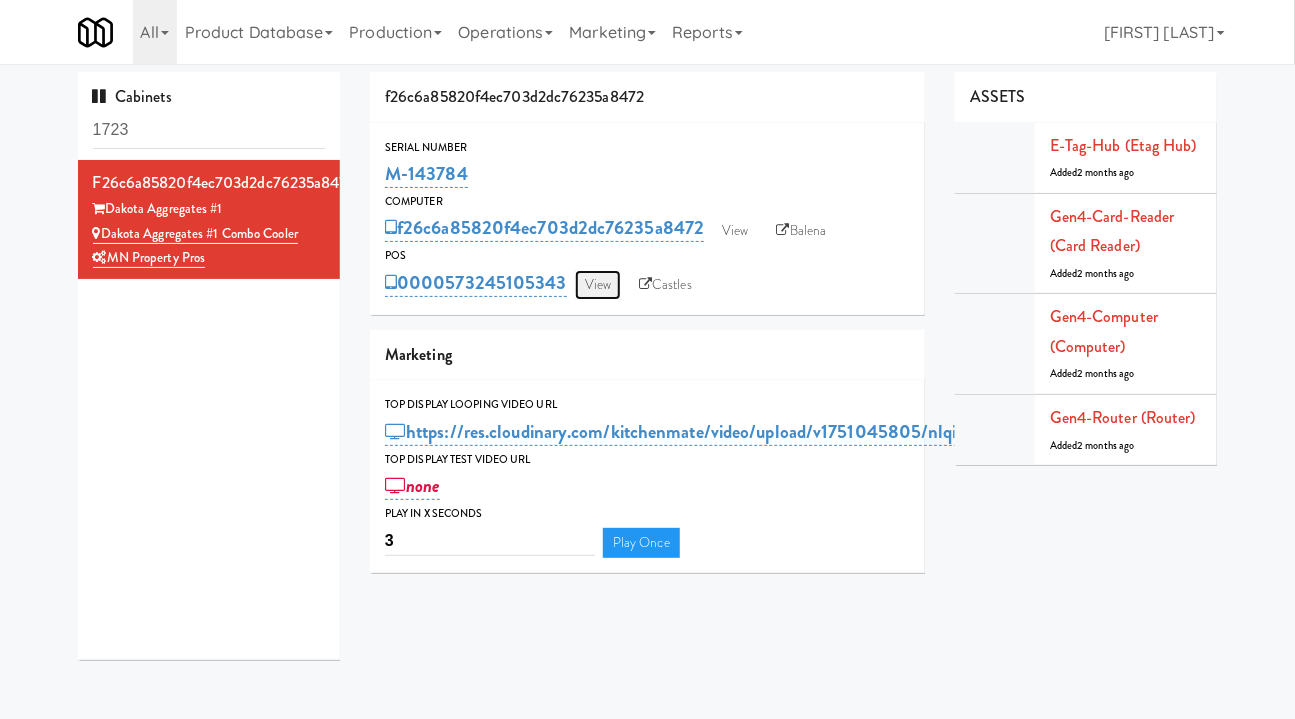 click on "View" at bounding box center [598, 285] 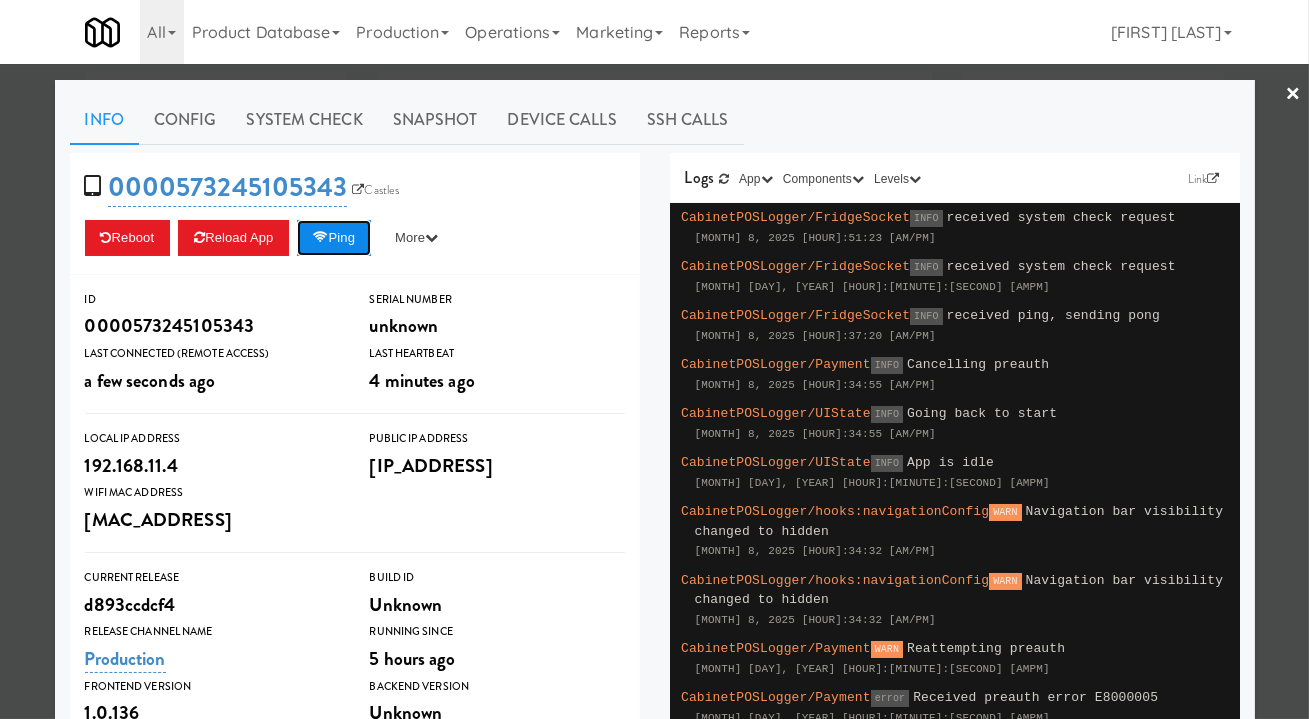 click on "Ping" at bounding box center (334, 238) 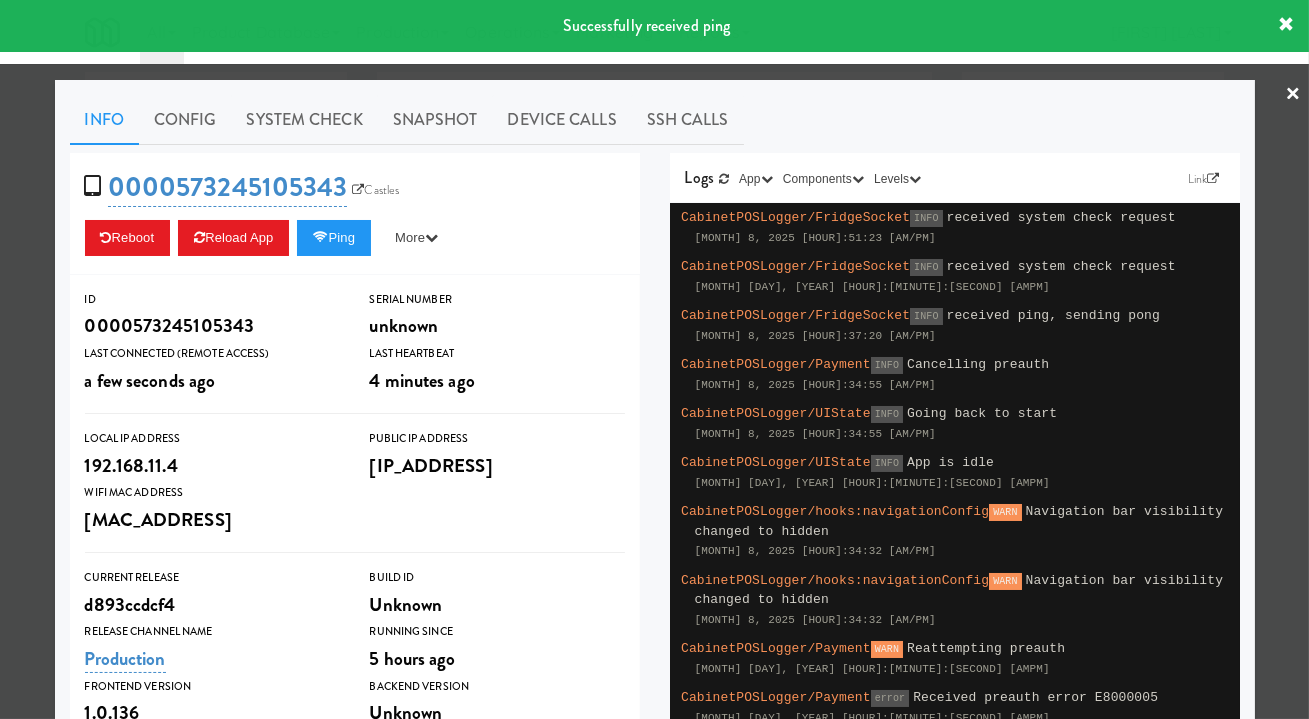 click at bounding box center (654, 359) 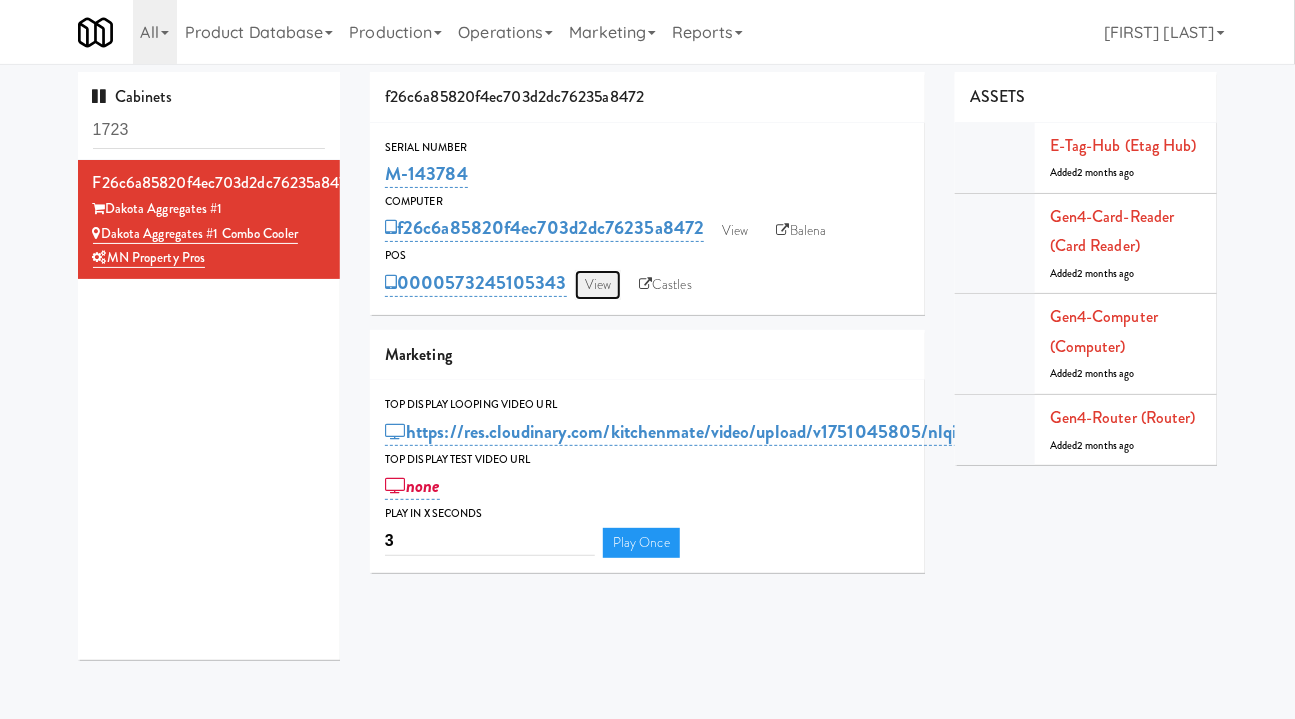 click on "View" at bounding box center (598, 285) 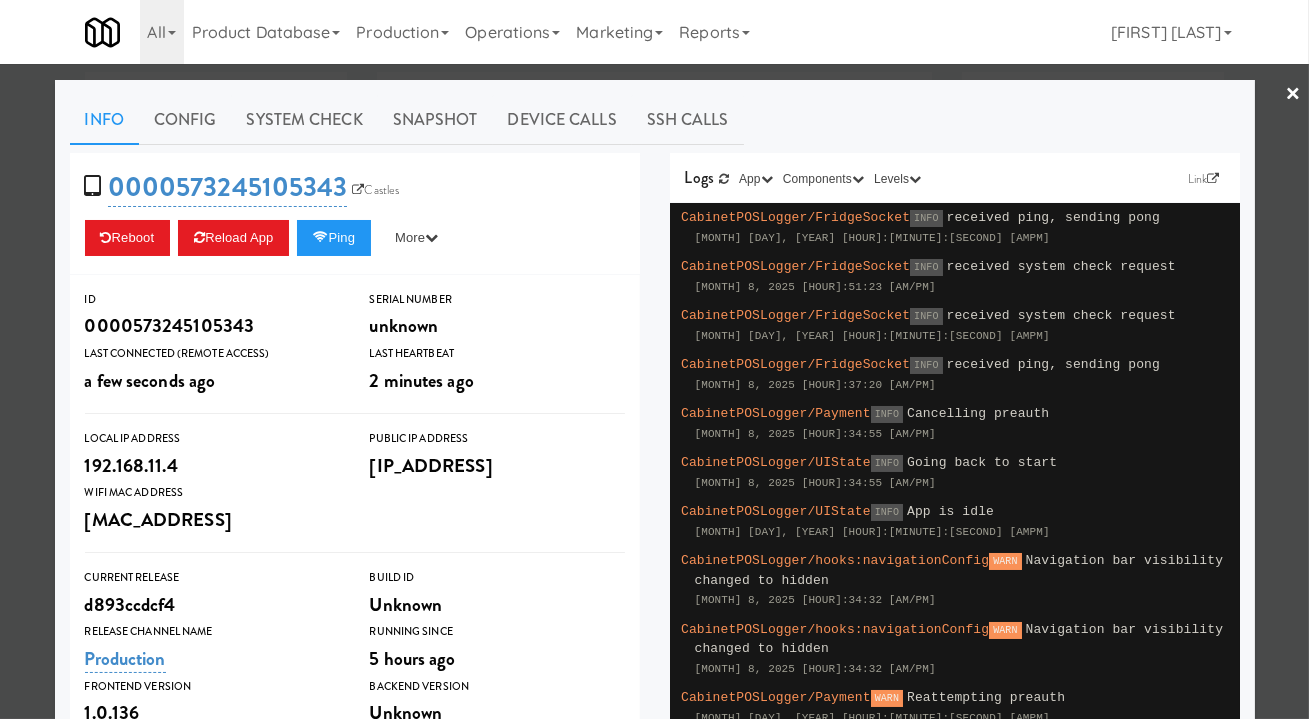 click at bounding box center [654, 359] 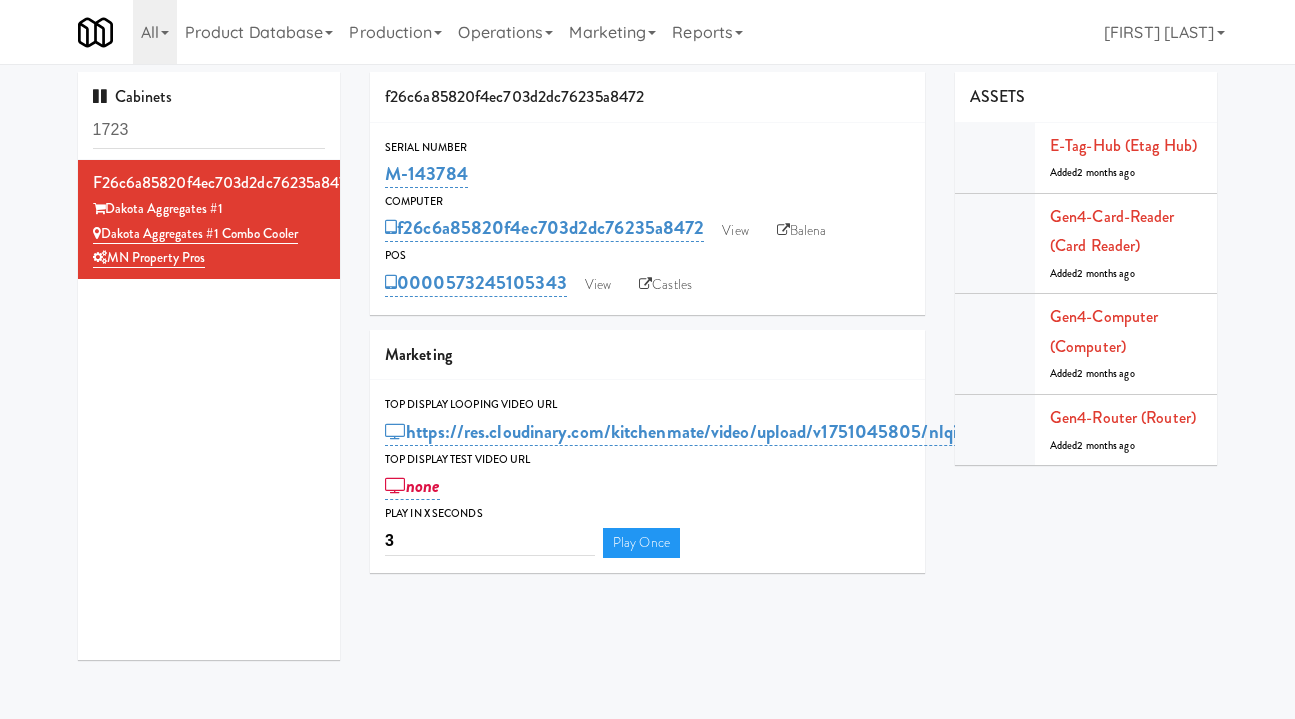 scroll, scrollTop: 0, scrollLeft: 0, axis: both 